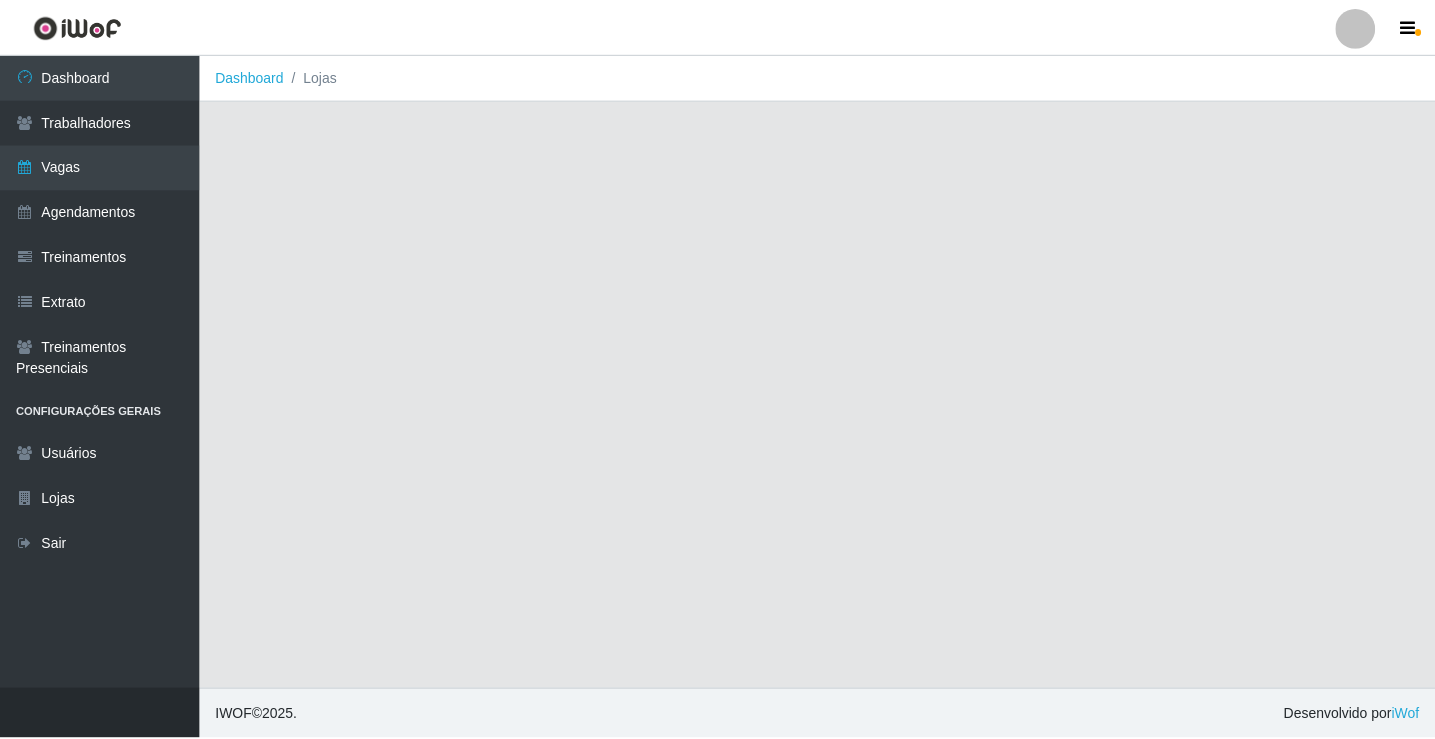 scroll, scrollTop: 0, scrollLeft: 0, axis: both 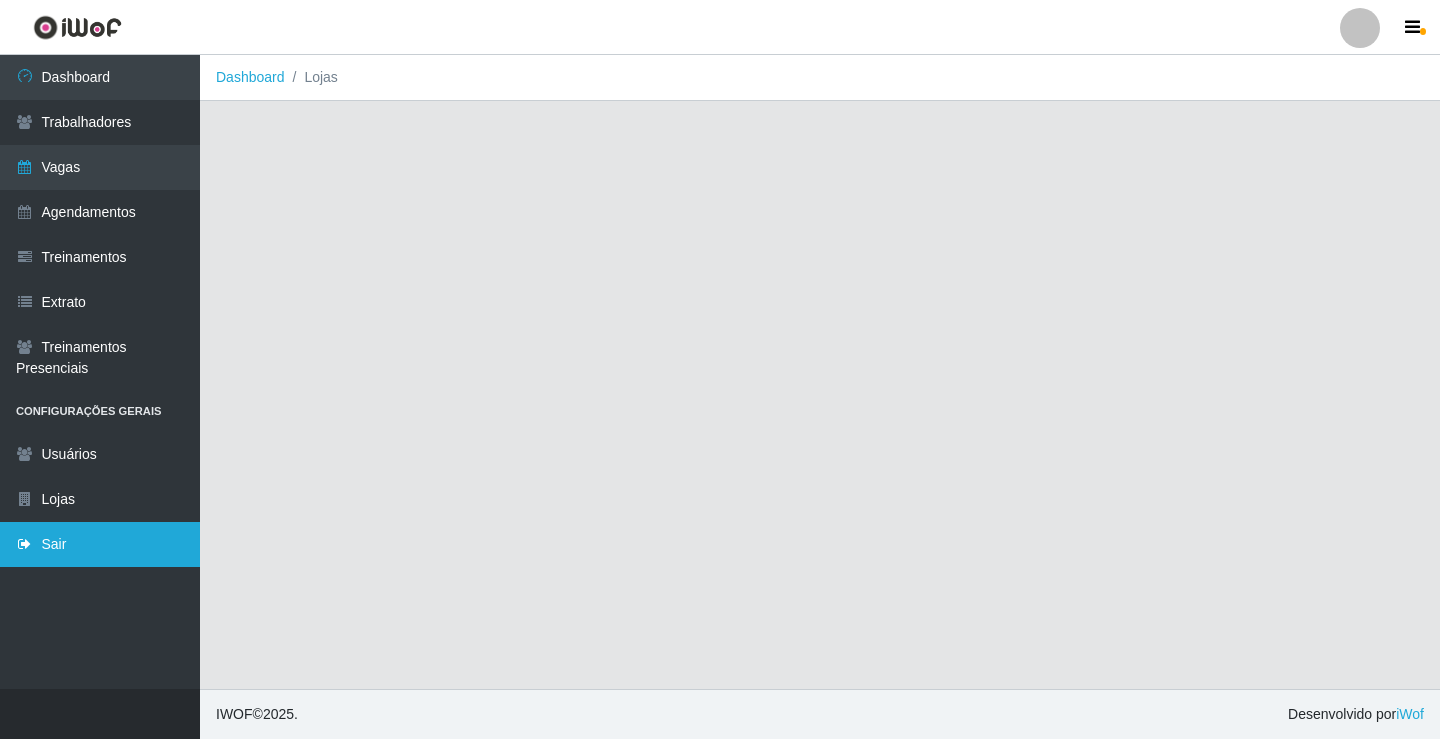 click on "Sair" at bounding box center [100, 544] 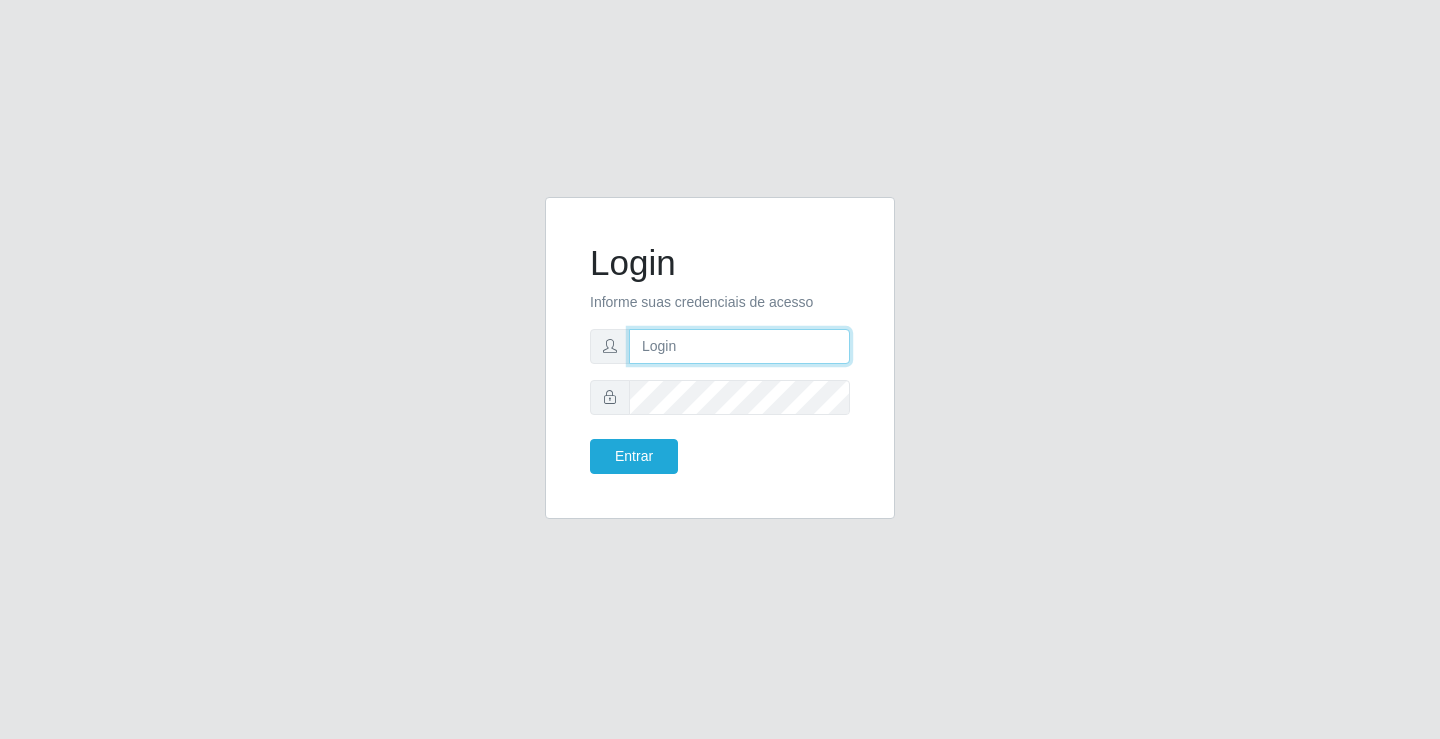 type on "[EMAIL]" 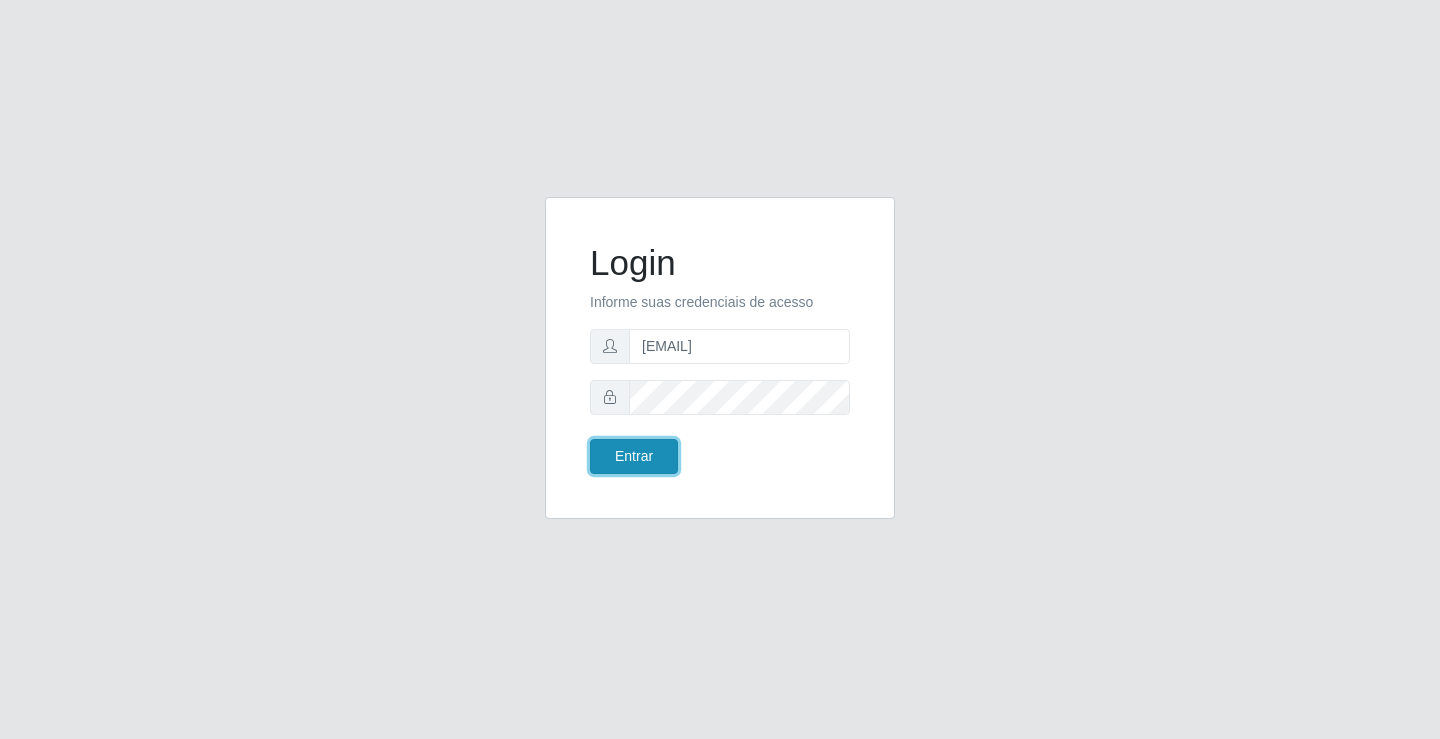 click on "Entrar" at bounding box center (634, 456) 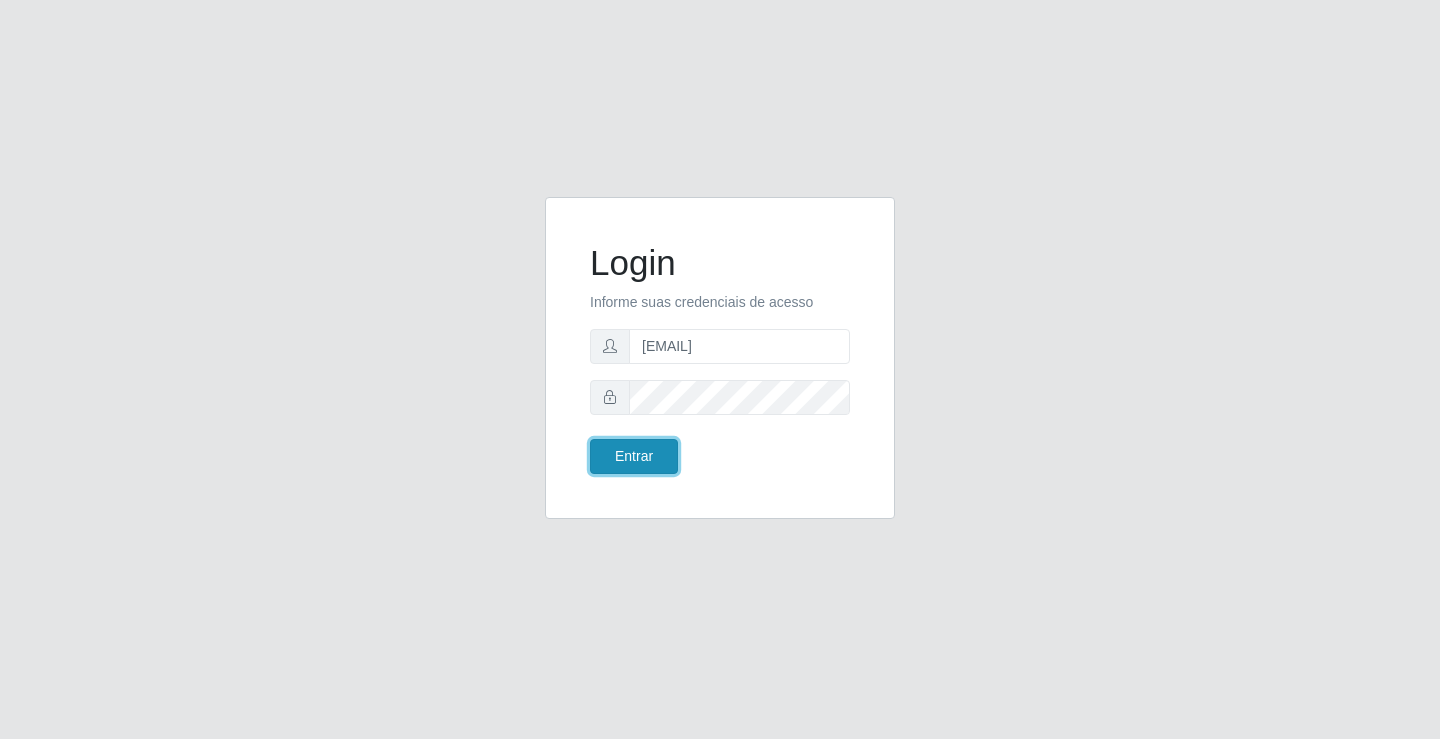 click on "Entrar" at bounding box center (634, 456) 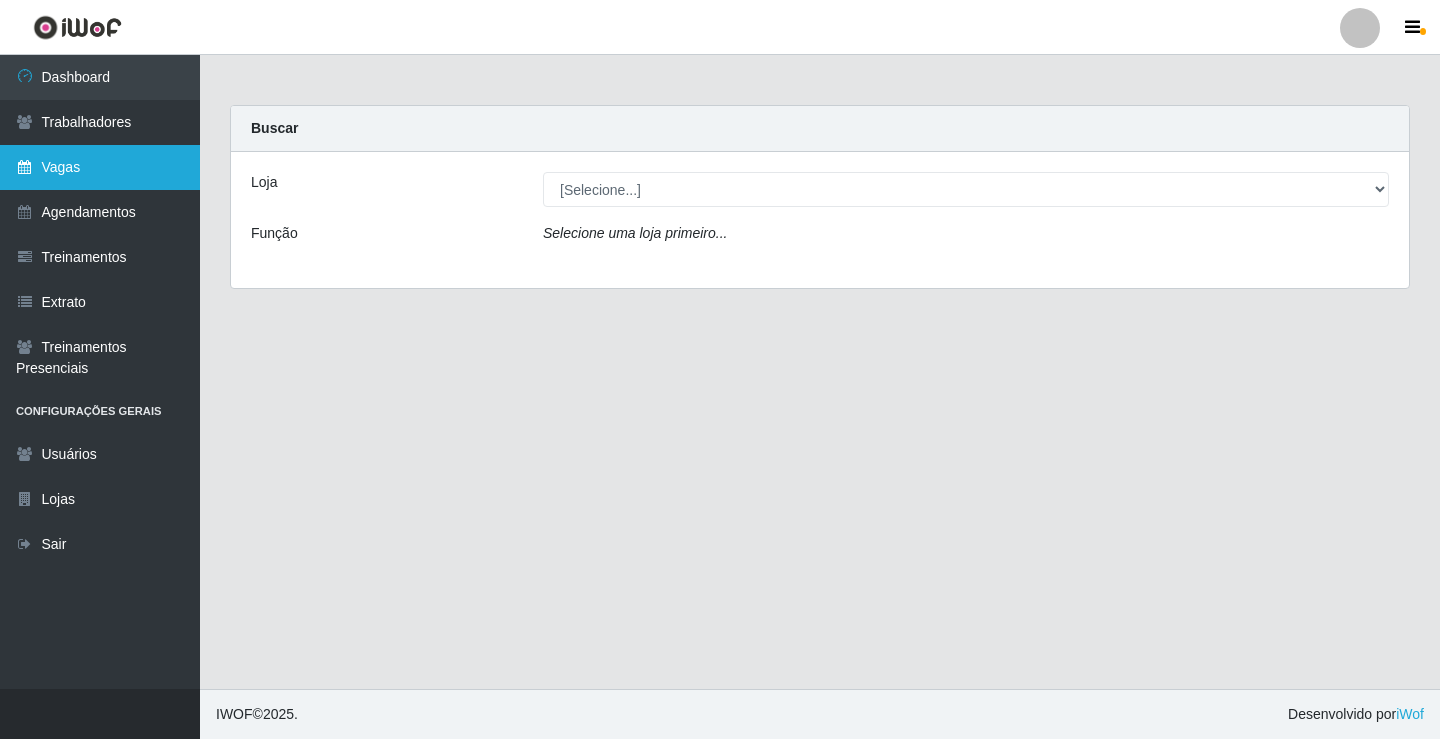 click on "Vagas" at bounding box center (100, 167) 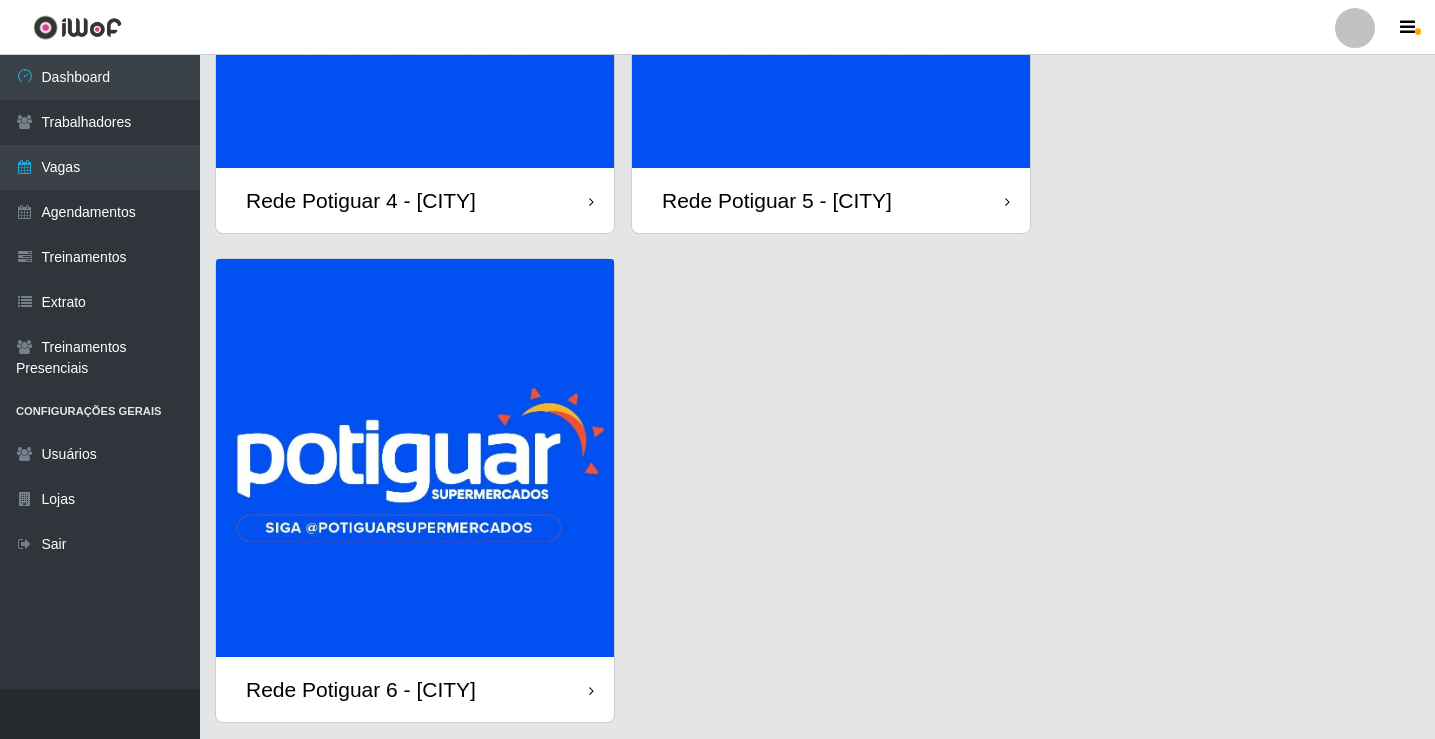 scroll, scrollTop: 414, scrollLeft: 0, axis: vertical 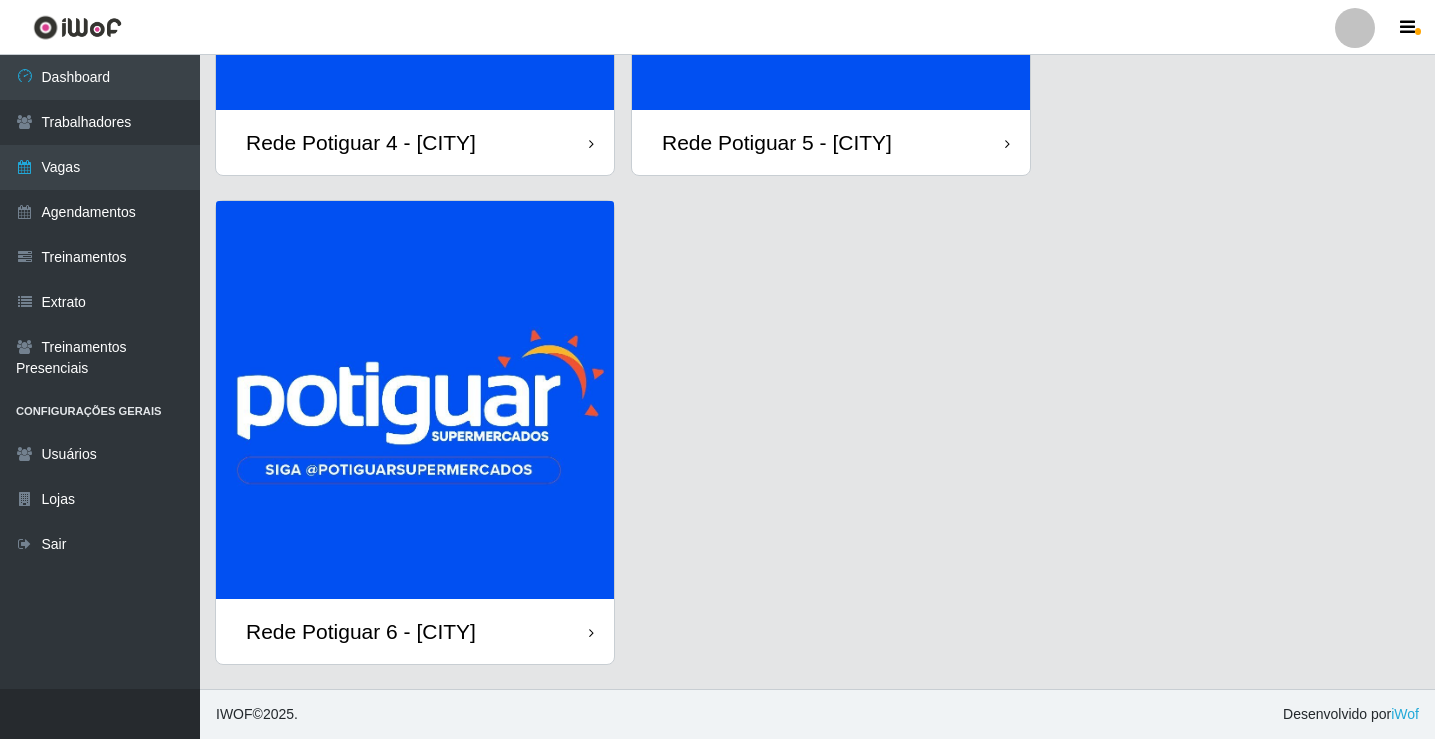 click at bounding box center [415, 400] 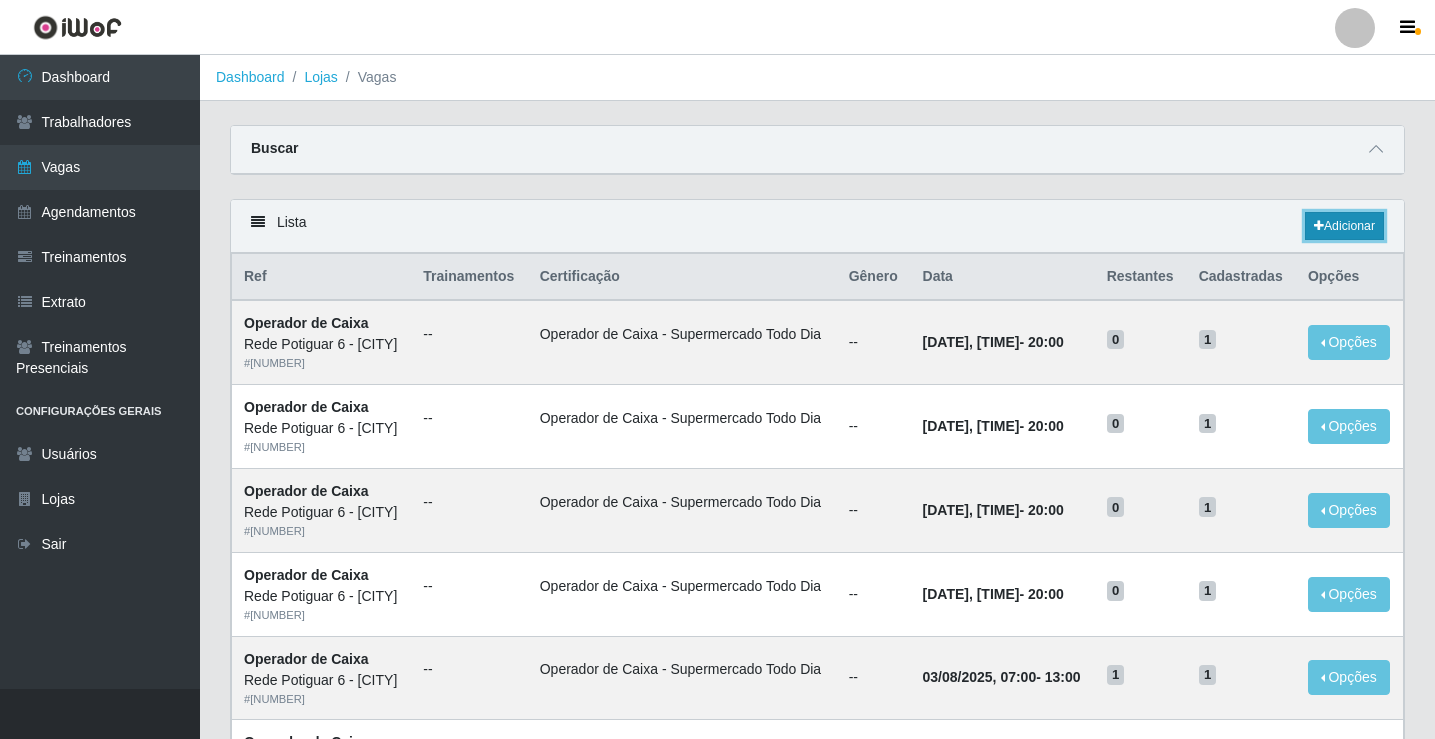 click on "Adicionar" at bounding box center (1344, 226) 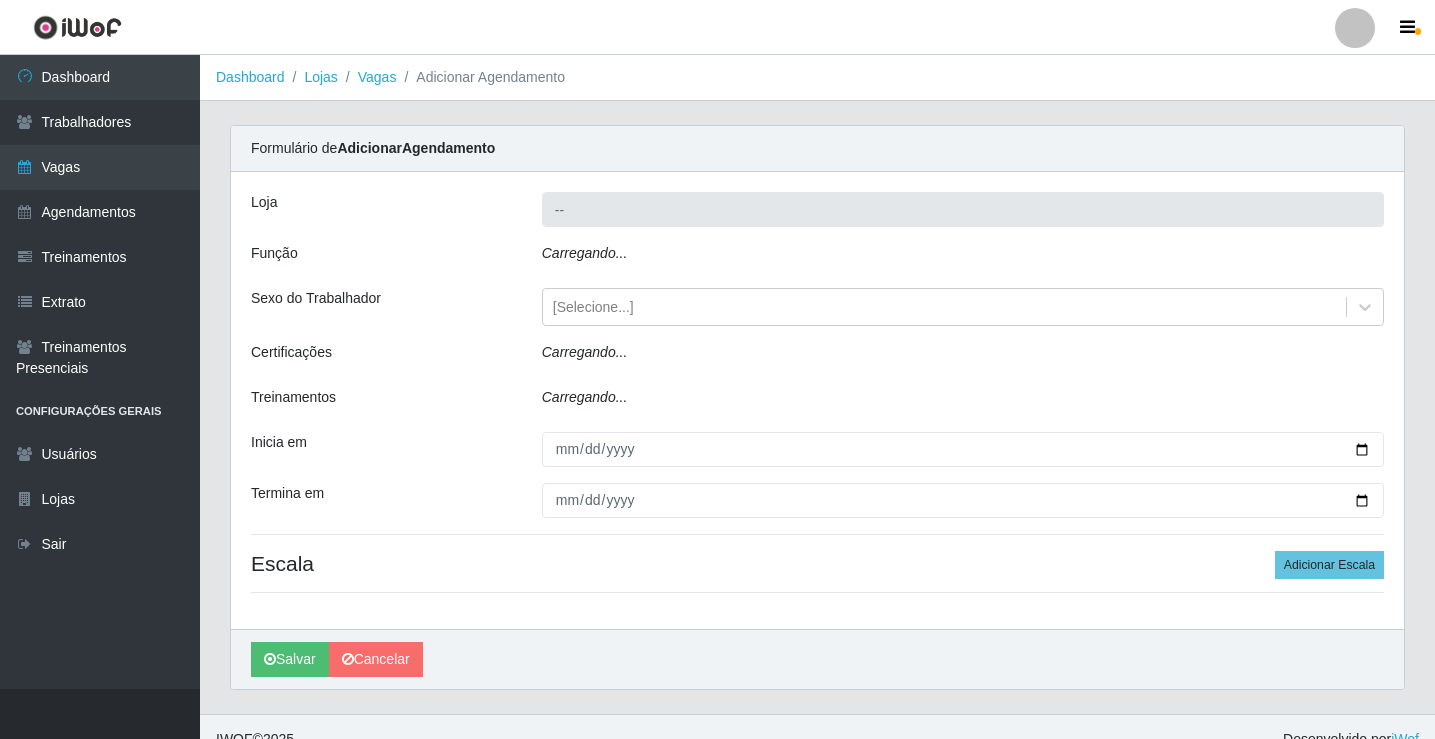 type on "Rede Potiguar 6 - [CITY]" 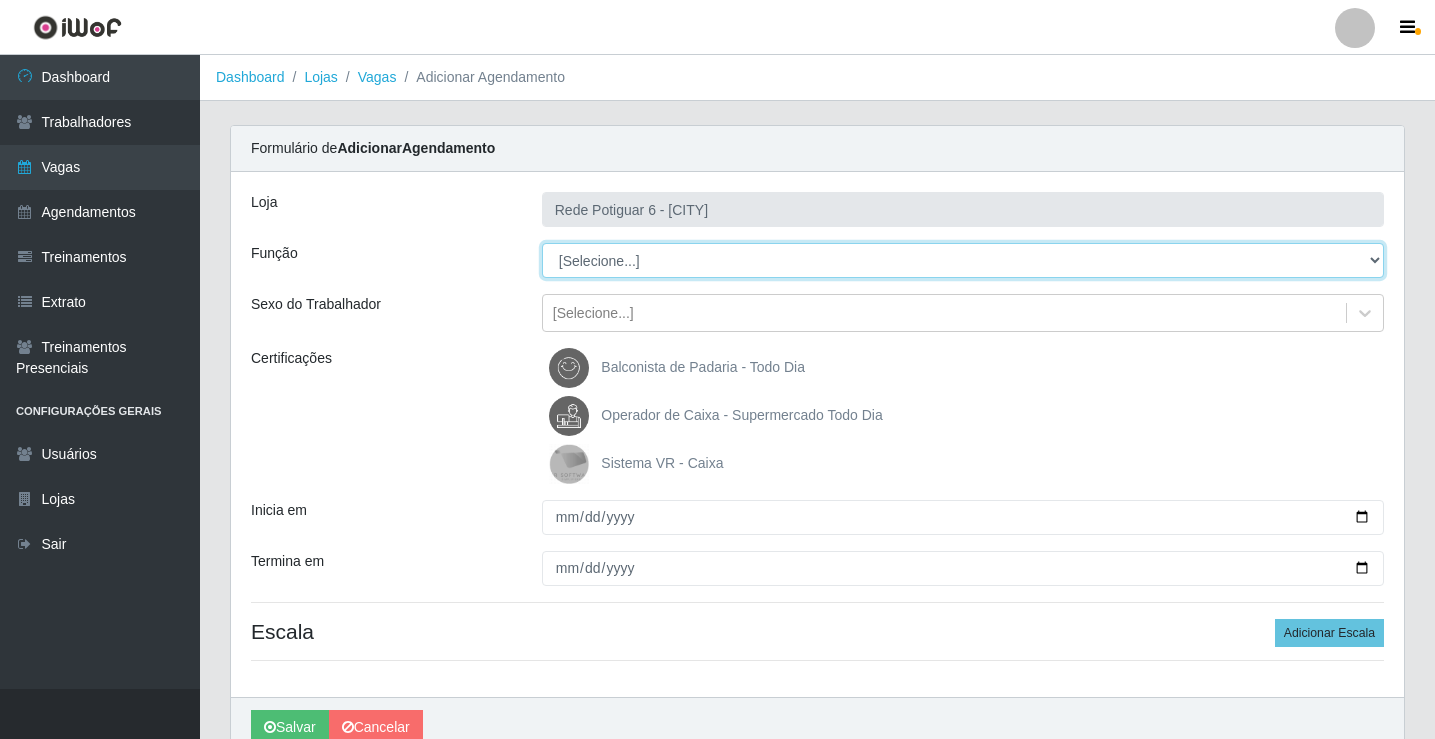 click on "[Selecione...] ASG Balconista Embalador Operador de Caixa Operador de Caixa + Operador de Loja Repositor" at bounding box center [963, 260] 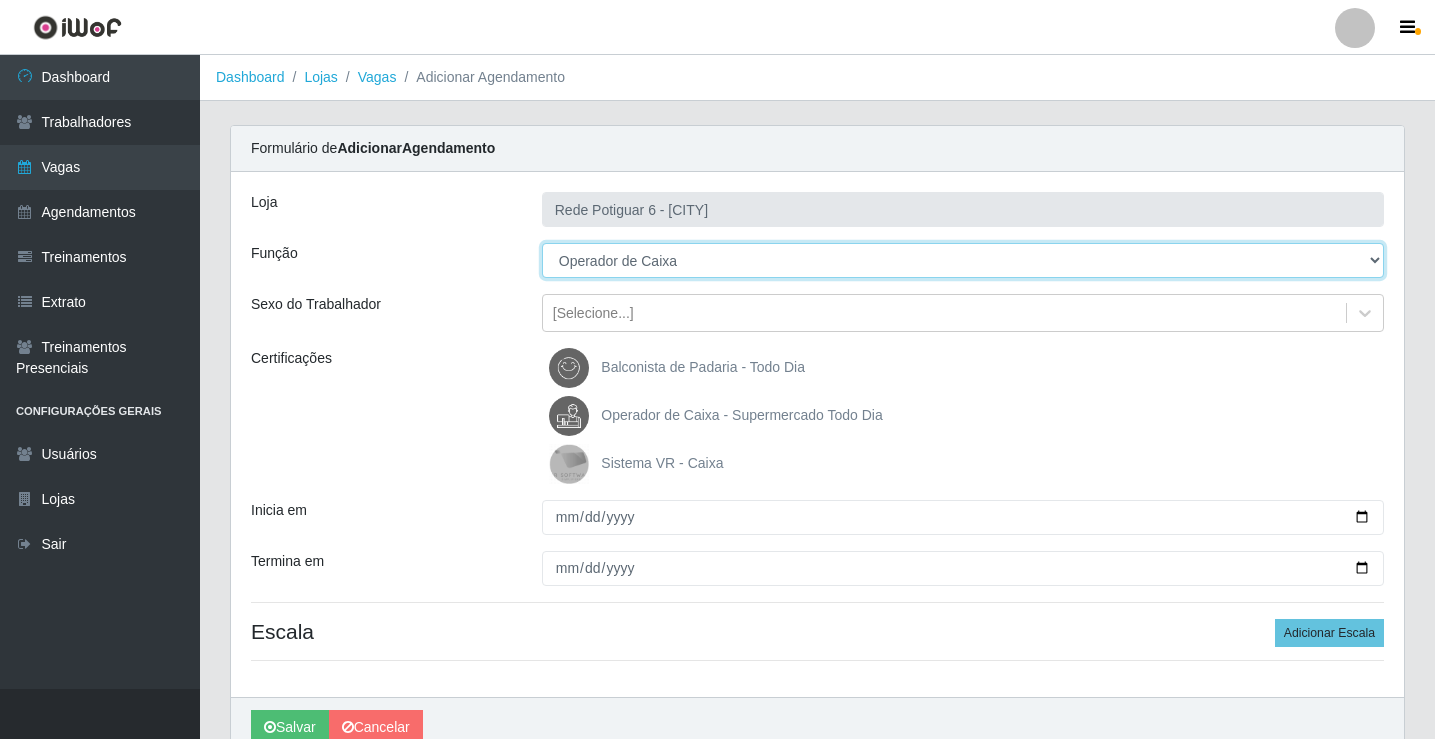 click on "[Selecione...] ASG Balconista Embalador Operador de Caixa Operador de Caixa + Operador de Loja Repositor" at bounding box center [963, 260] 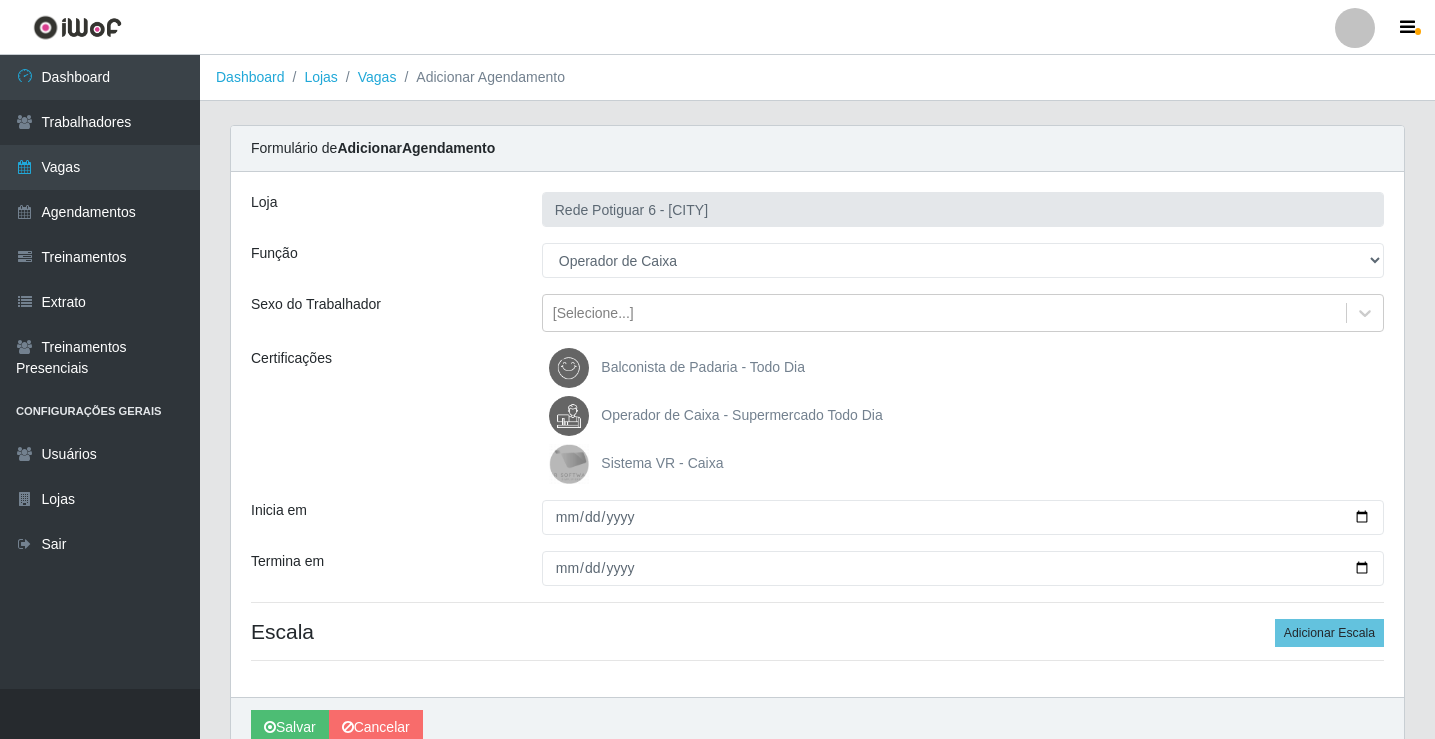 click on "Operador de Caixa - Supermercado Todo Dia" at bounding box center (741, 415) 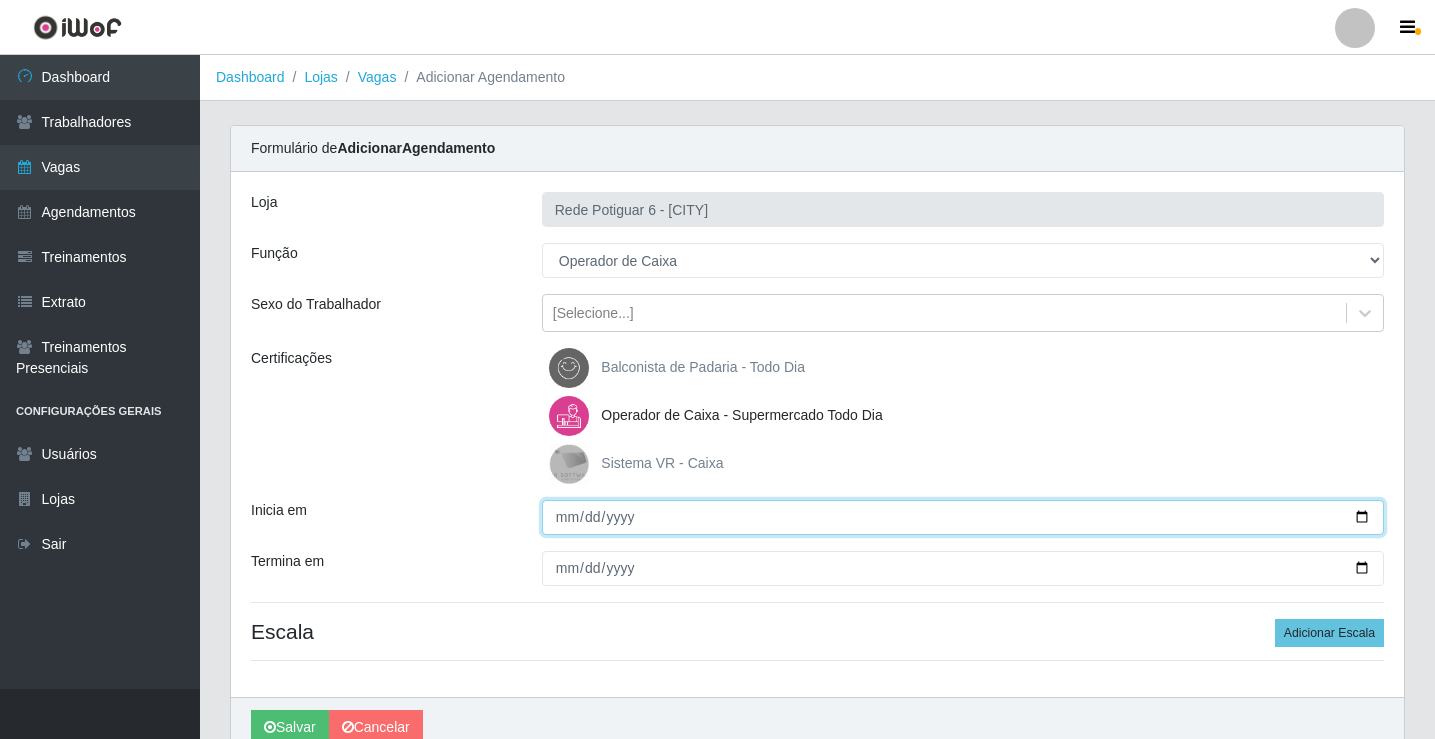 drag, startPoint x: 568, startPoint y: 522, endPoint x: 564, endPoint y: 511, distance: 11.7046995 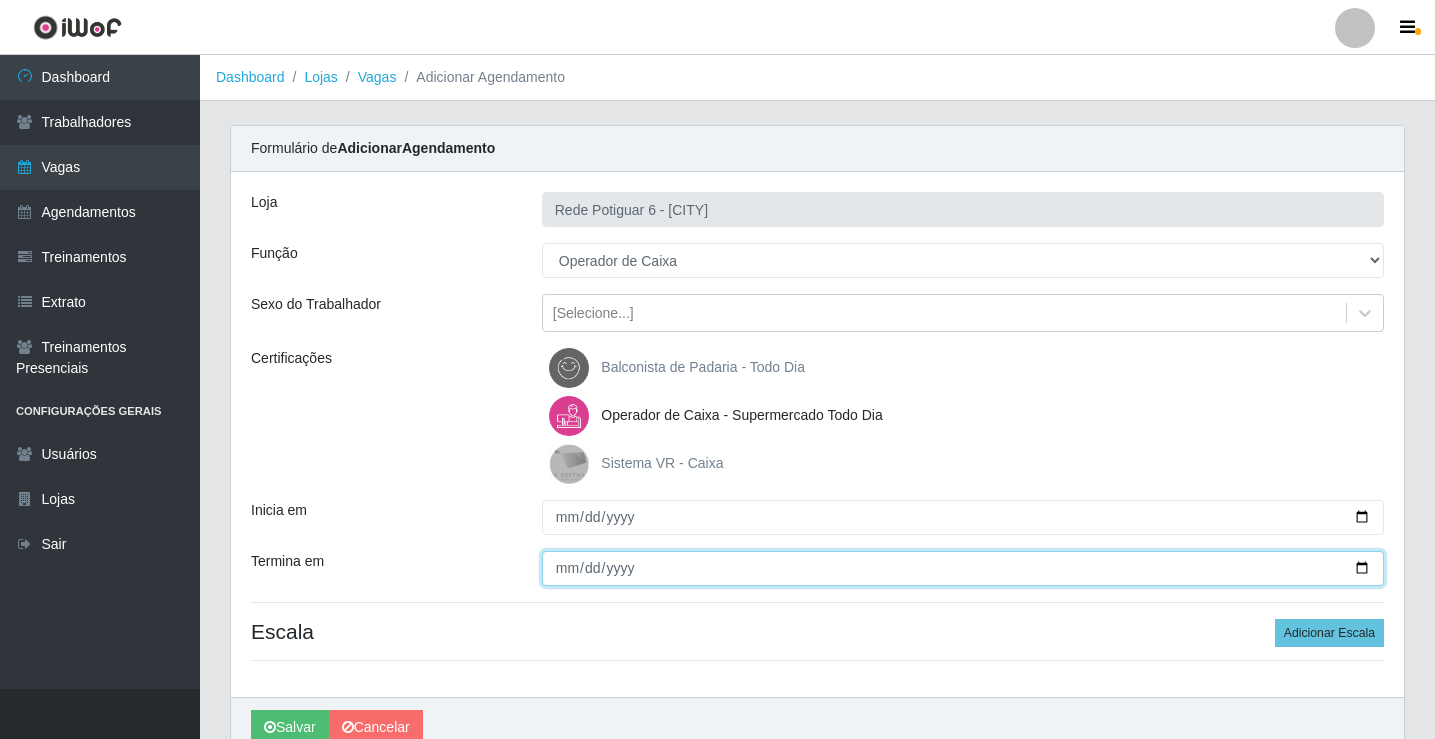 type on "[DATE]" 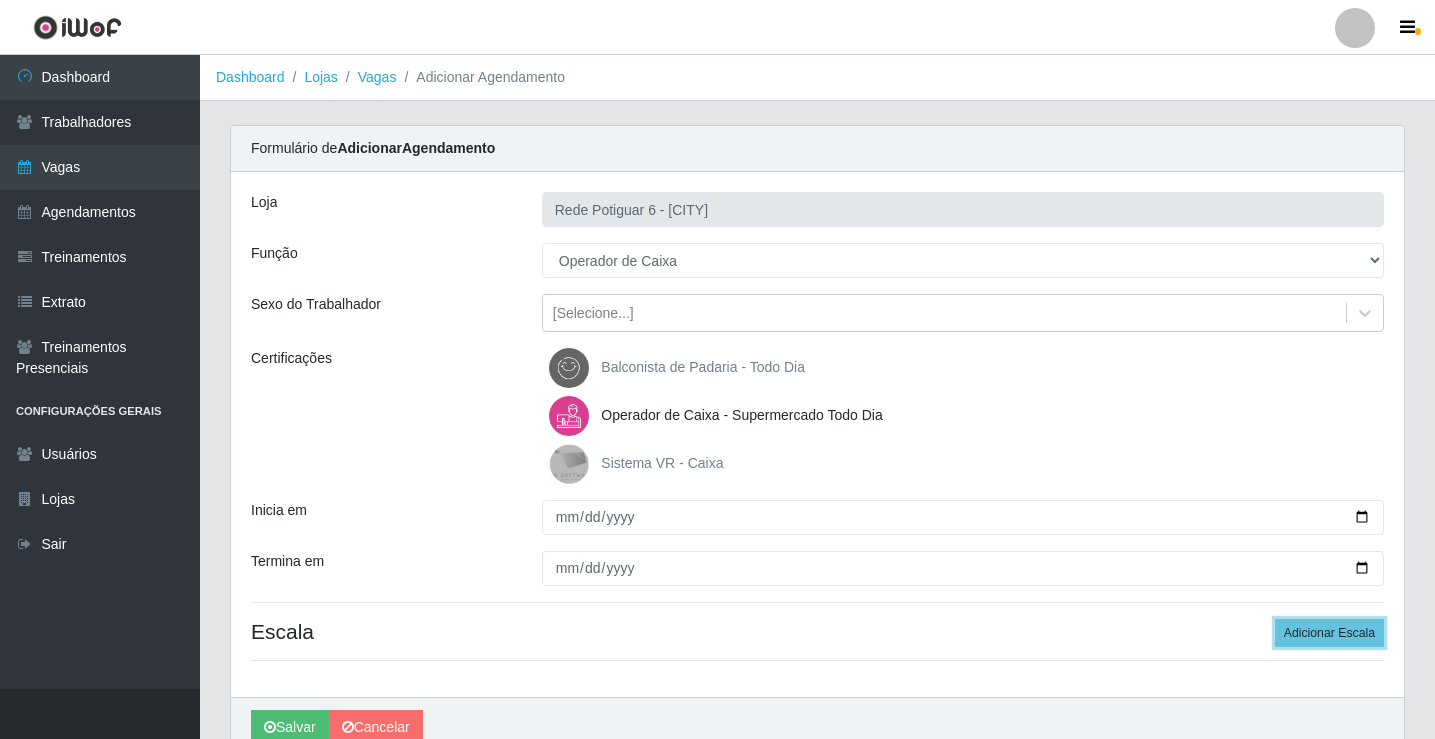 type 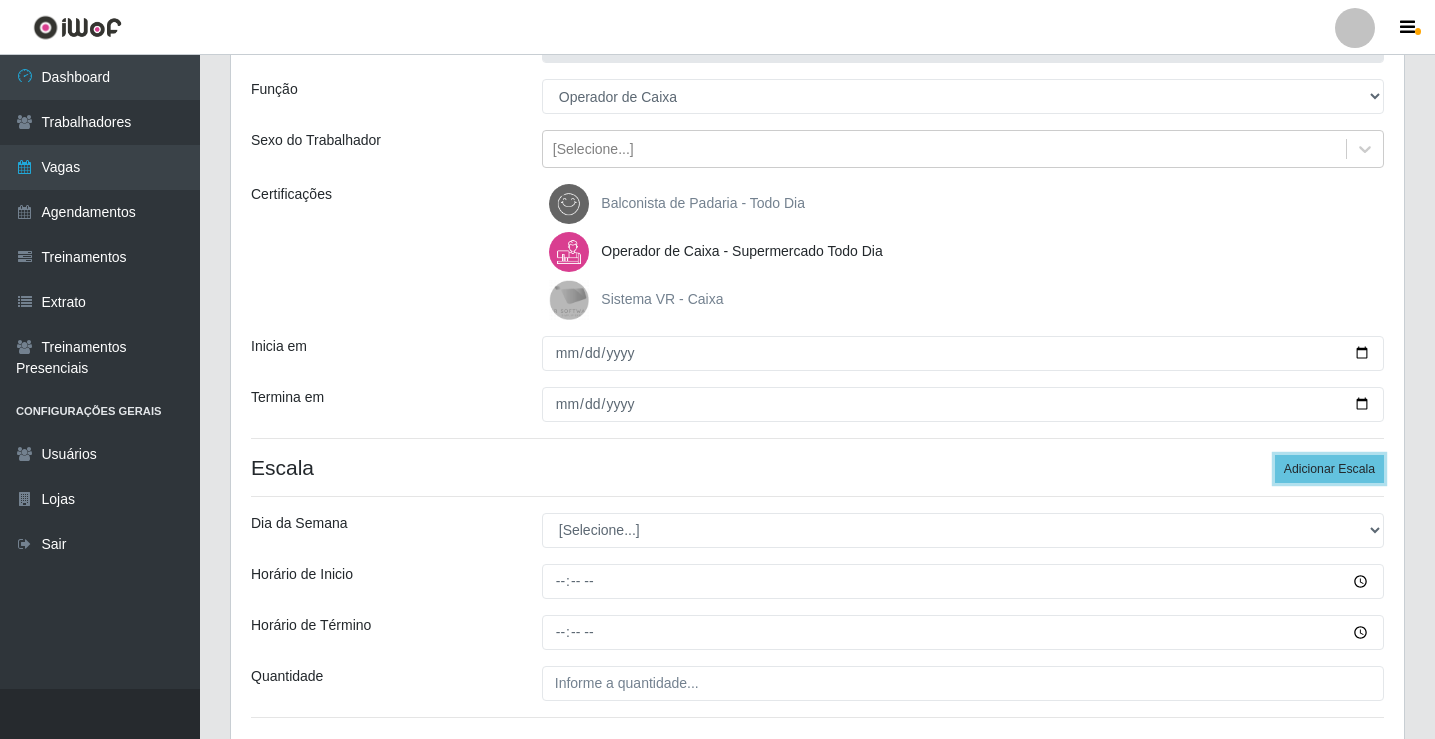 scroll, scrollTop: 200, scrollLeft: 0, axis: vertical 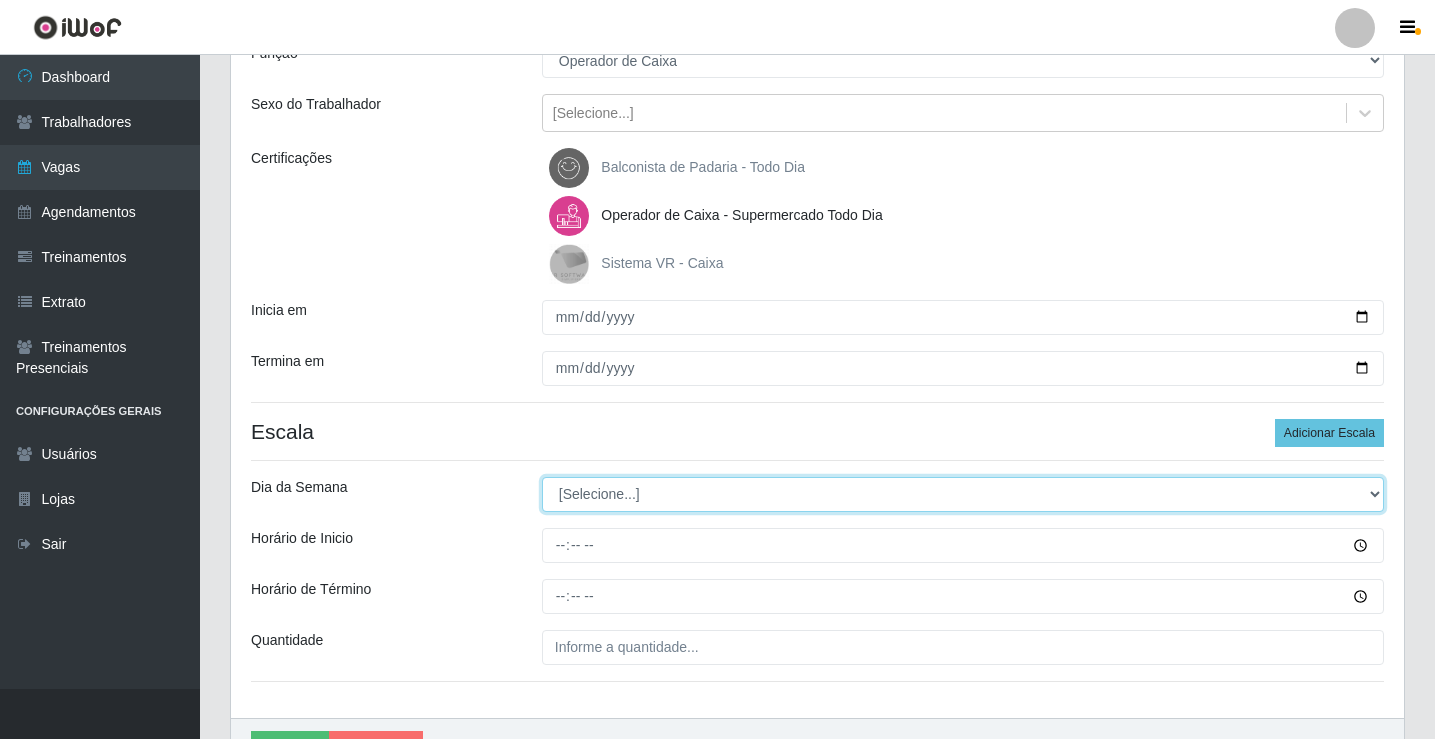 click on "[Selecione...] Segunda Terça Quarta Quinta Sexta Sábado Domingo" at bounding box center [963, 494] 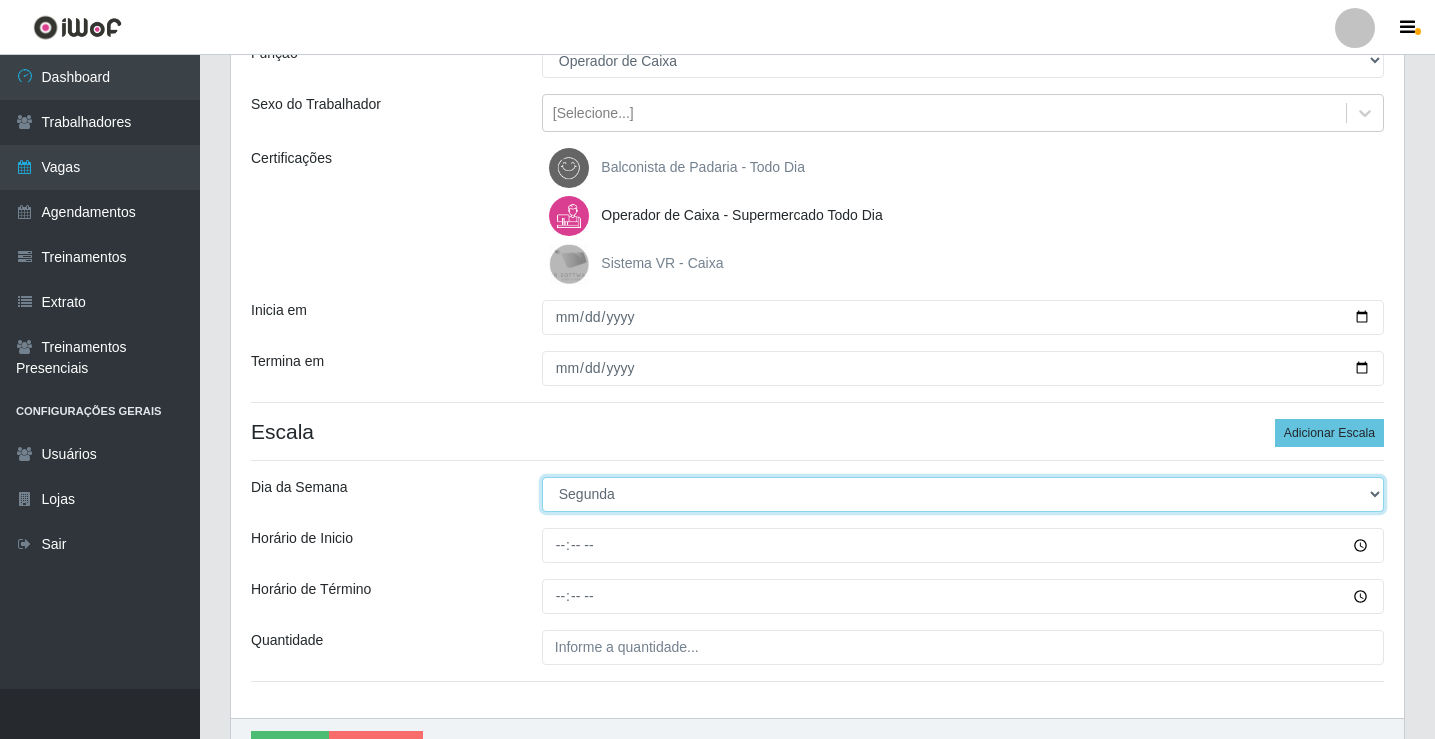 click on "[Selecione...] Segunda Terça Quarta Quinta Sexta Sábado Domingo" at bounding box center [963, 494] 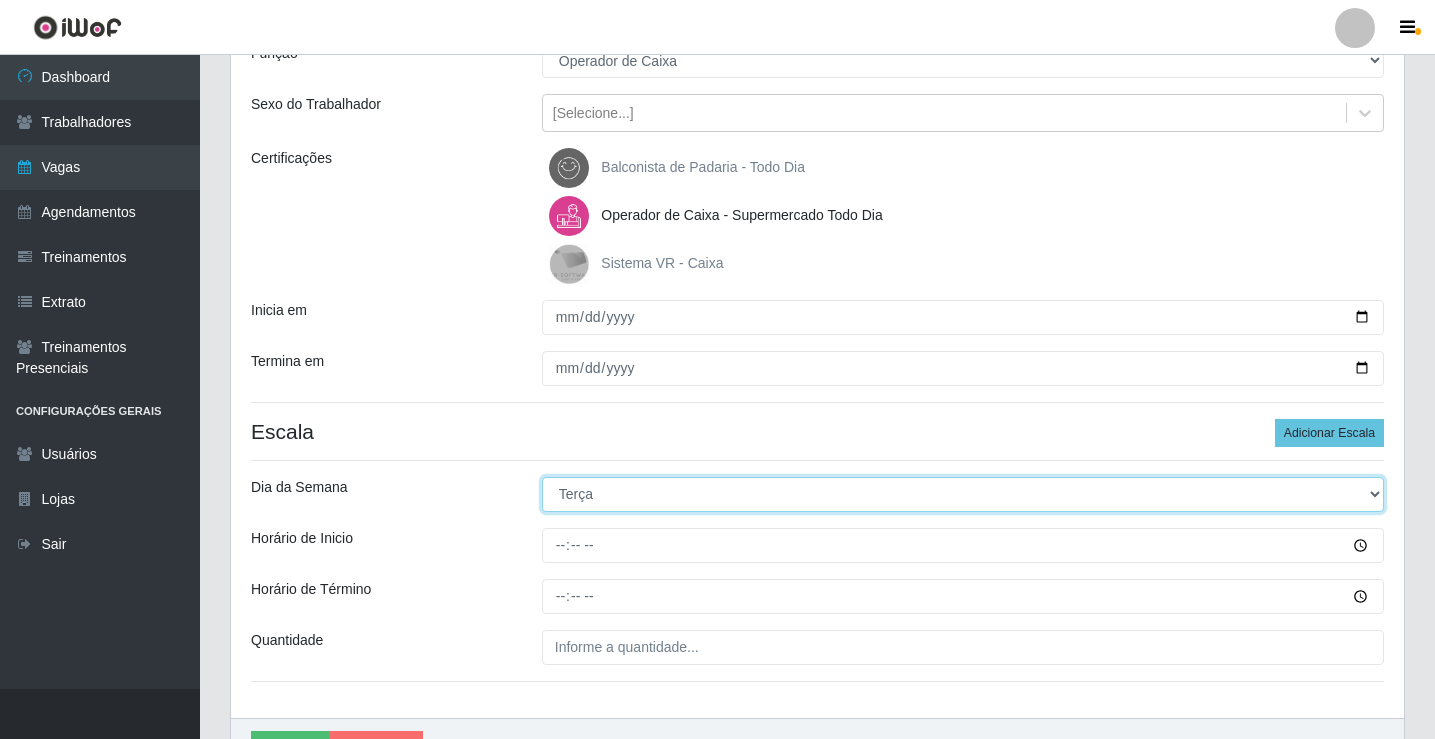 click on "[Selecione...] Segunda Terça Quarta Quinta Sexta Sábado Domingo" at bounding box center [963, 494] 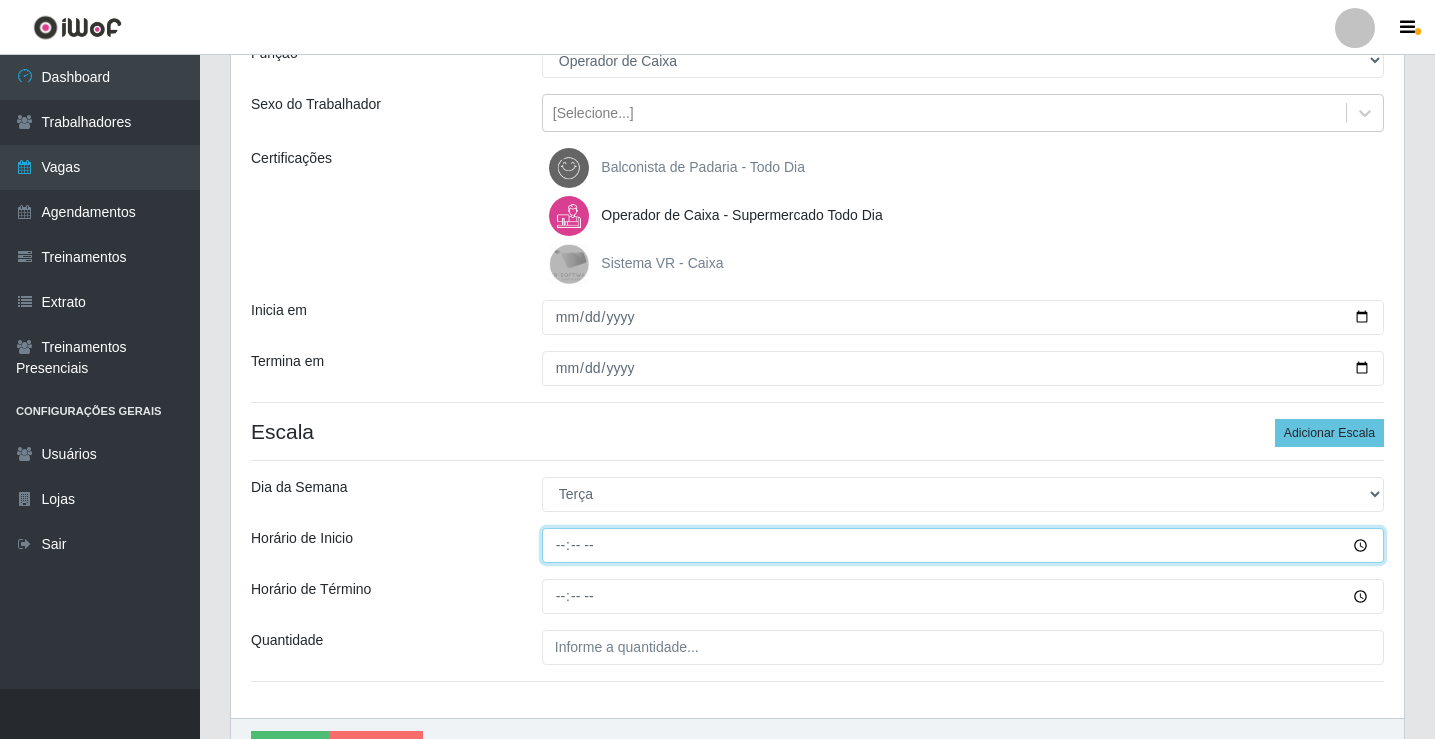 click on "Horário de Inicio" at bounding box center (963, 545) 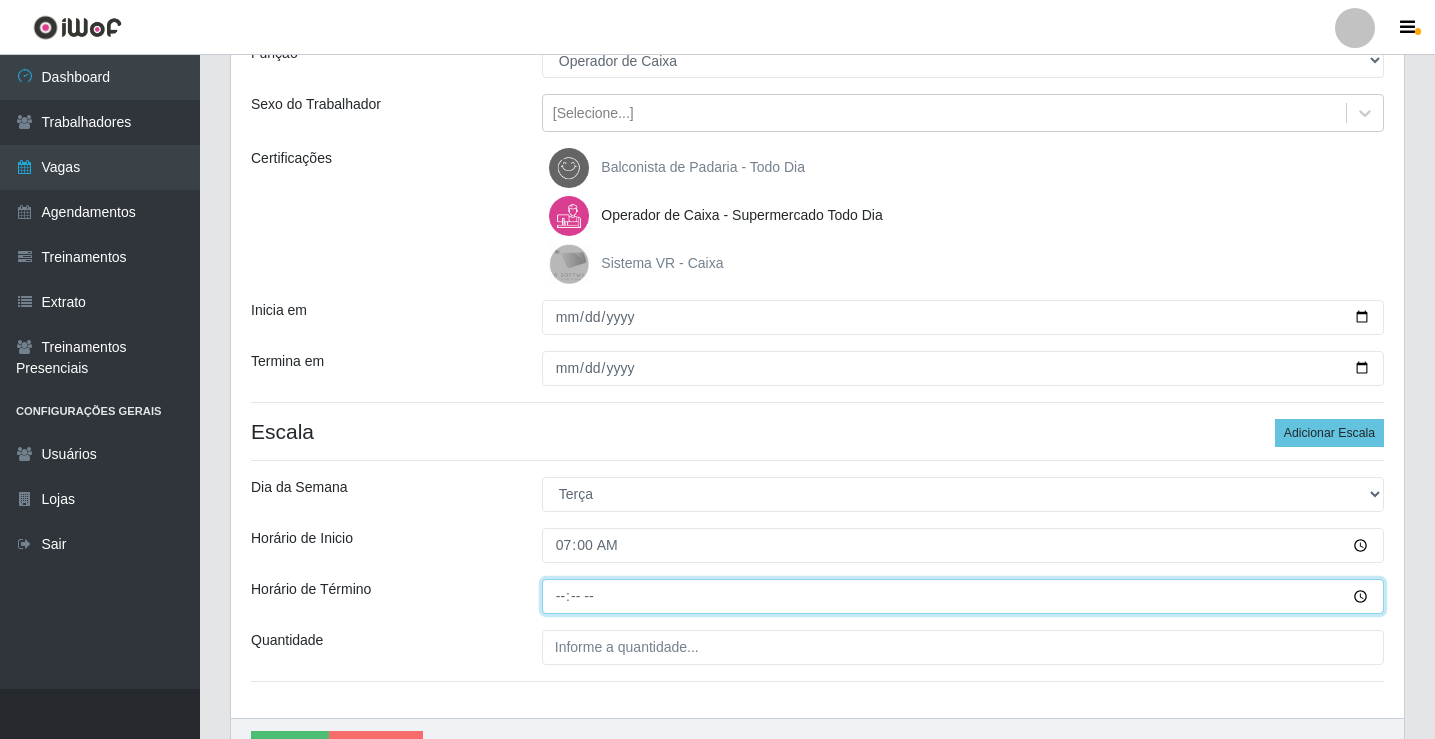 type on "13:00" 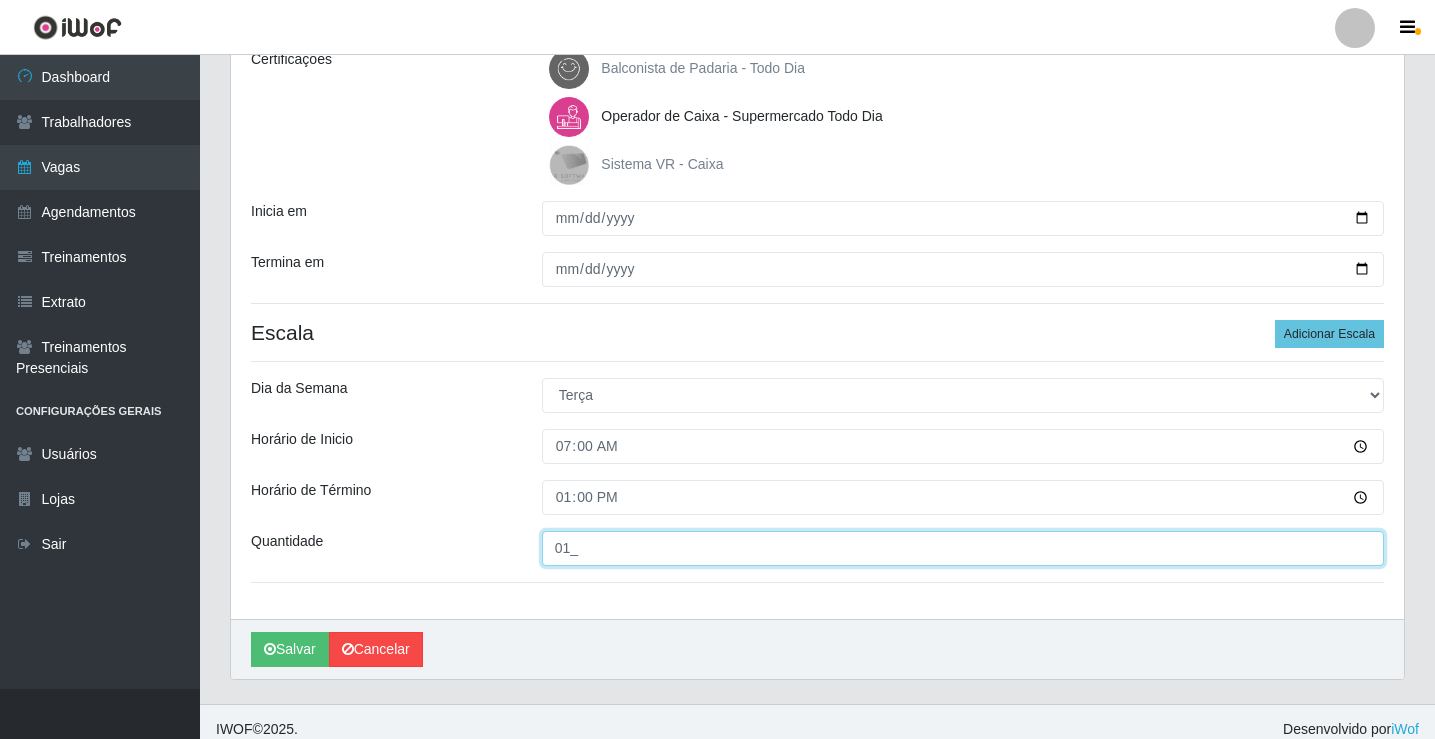 scroll, scrollTop: 300, scrollLeft: 0, axis: vertical 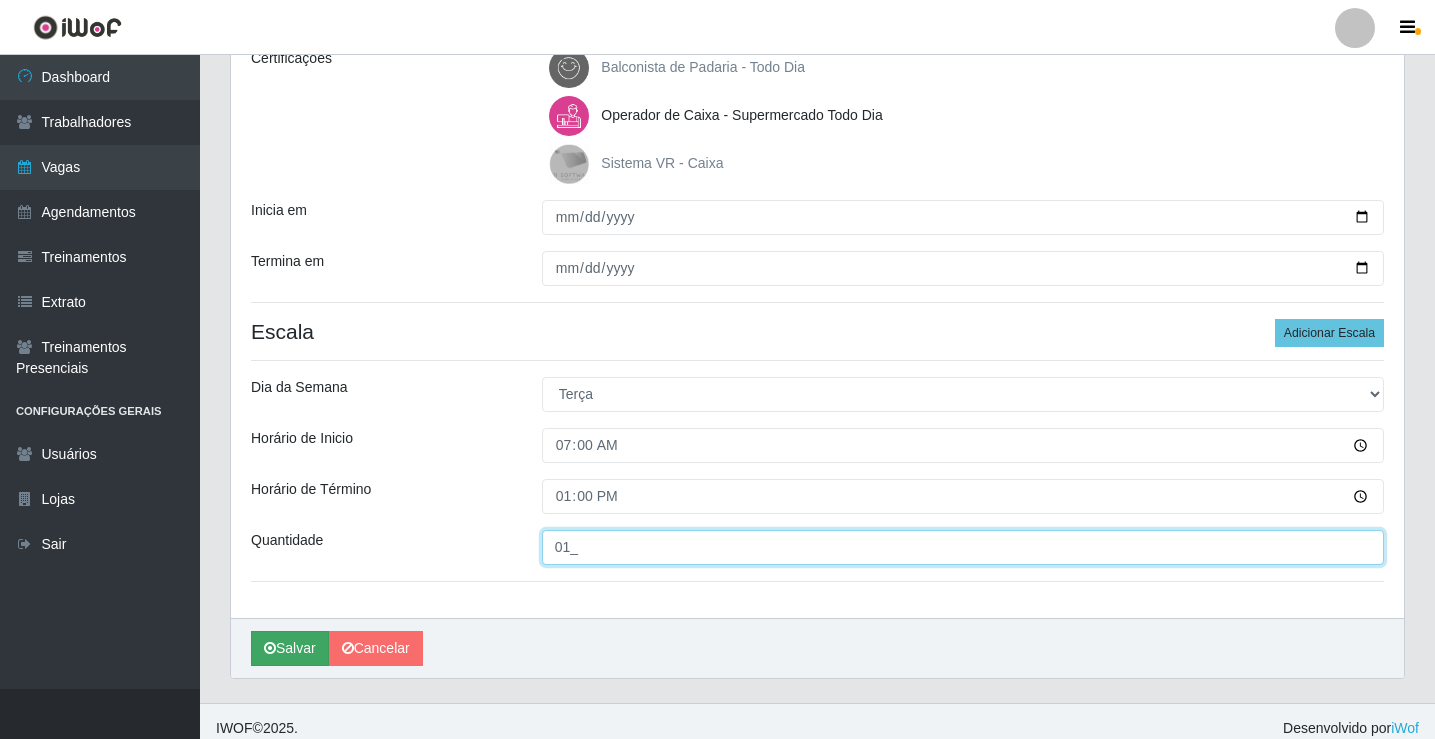 type on "01_" 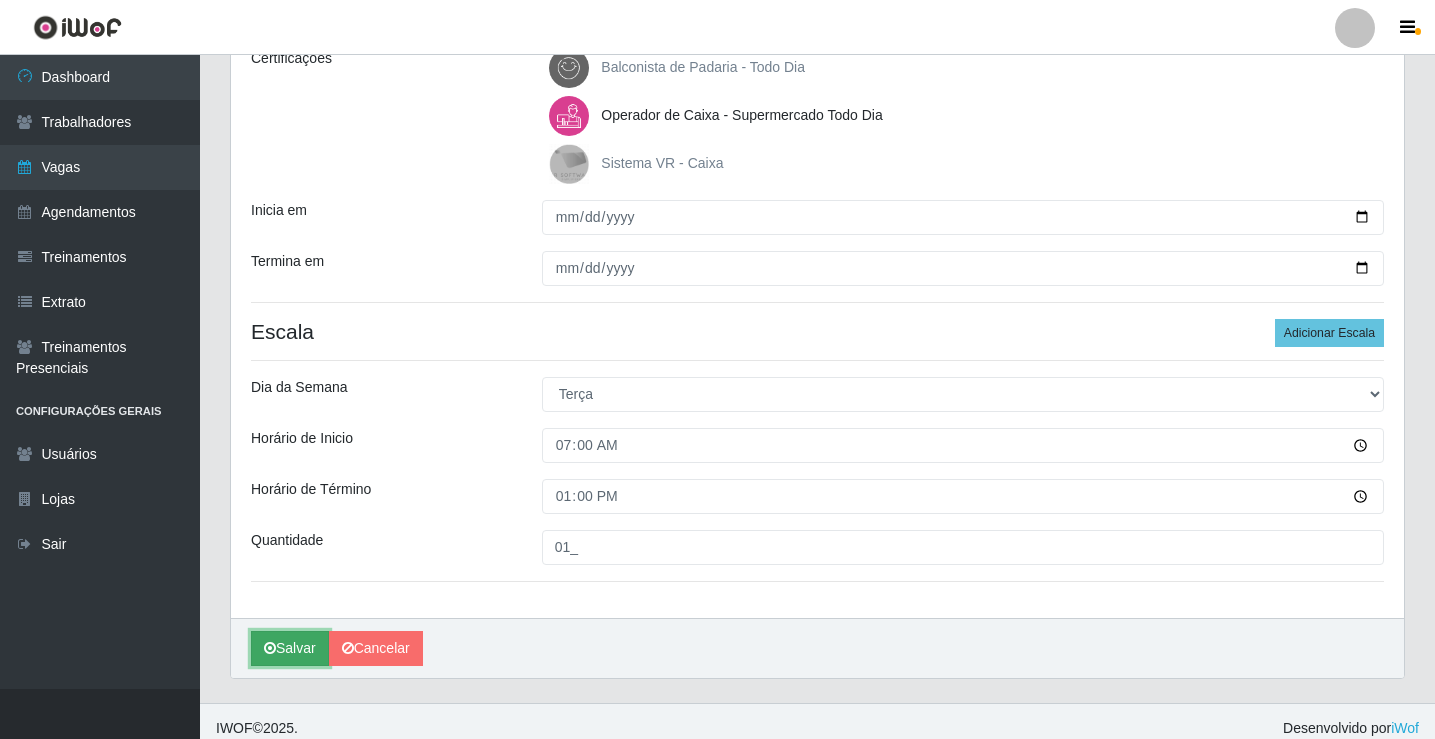 click on "Salvar" at bounding box center [290, 648] 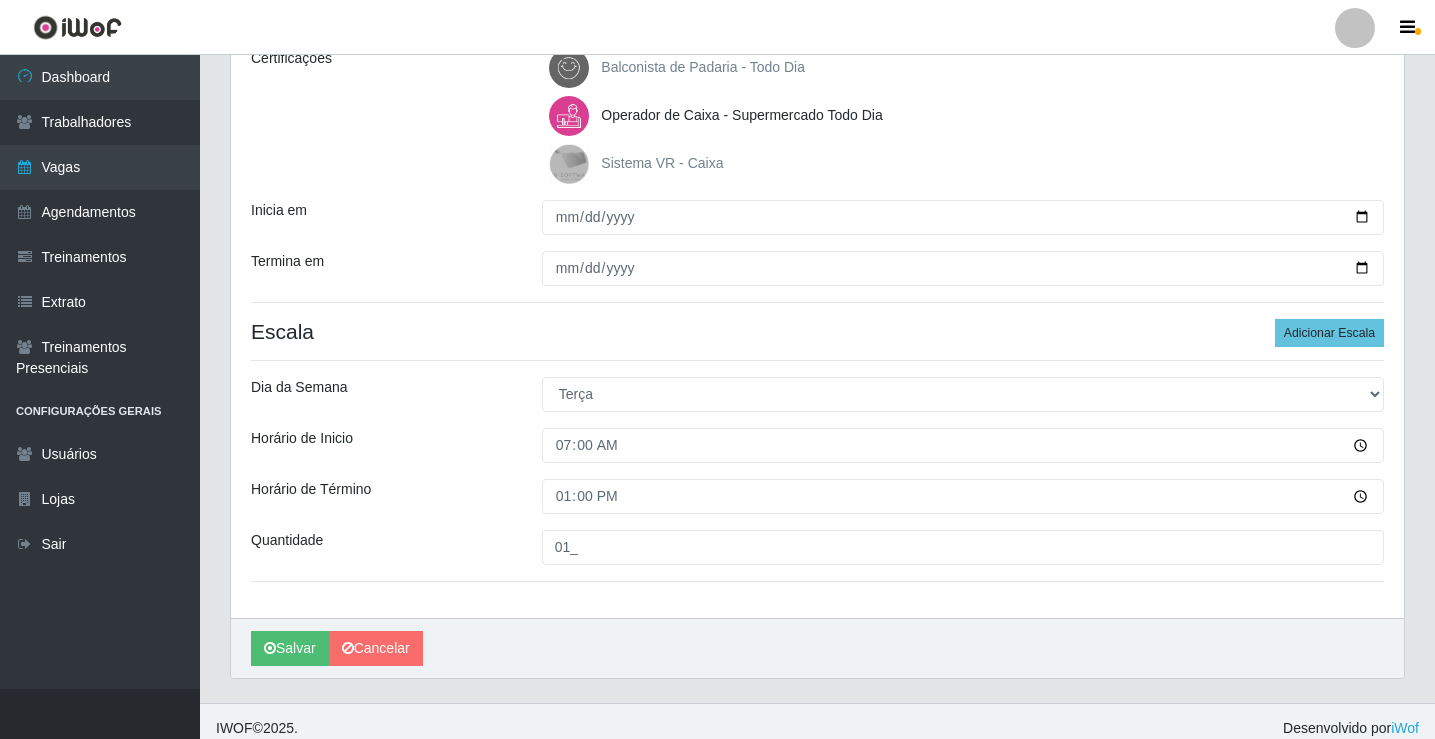 scroll, scrollTop: 0, scrollLeft: 0, axis: both 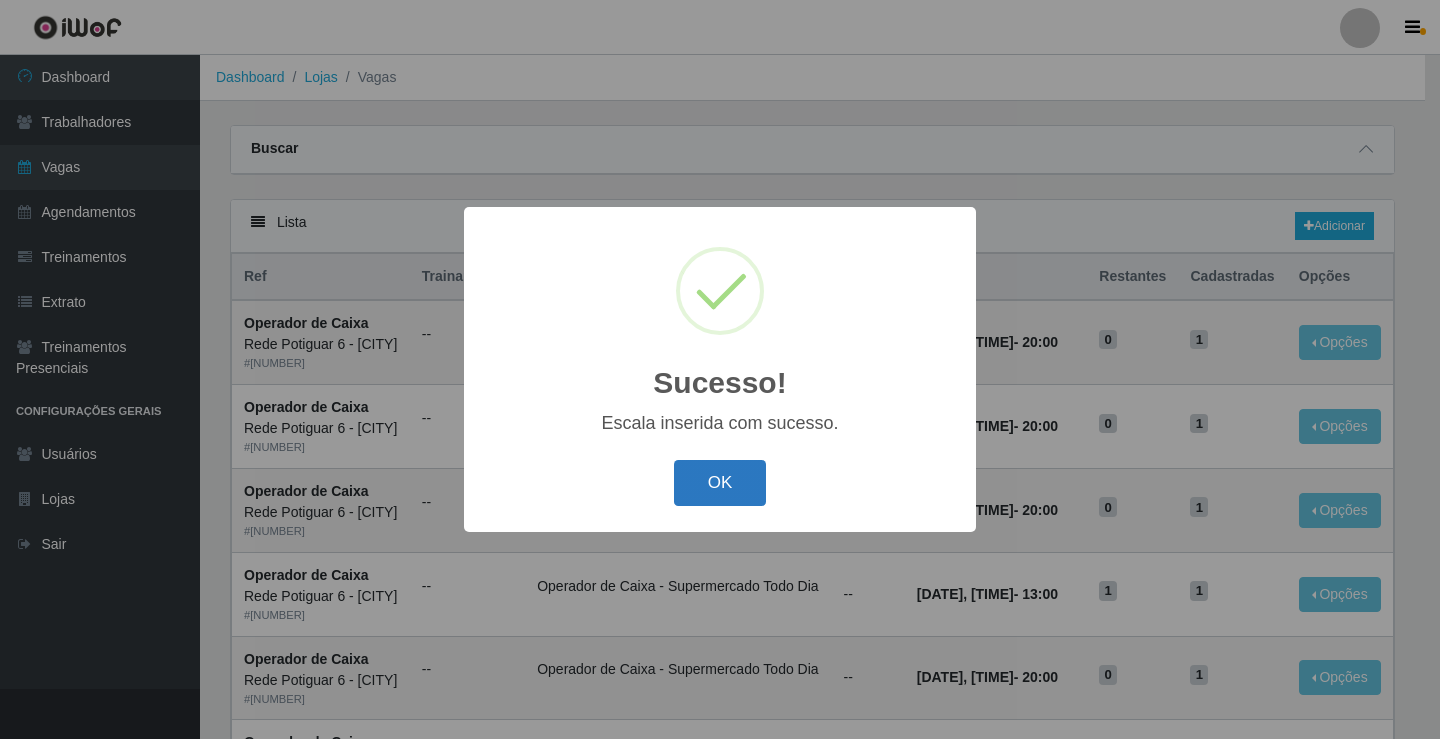 click on "OK" at bounding box center (720, 483) 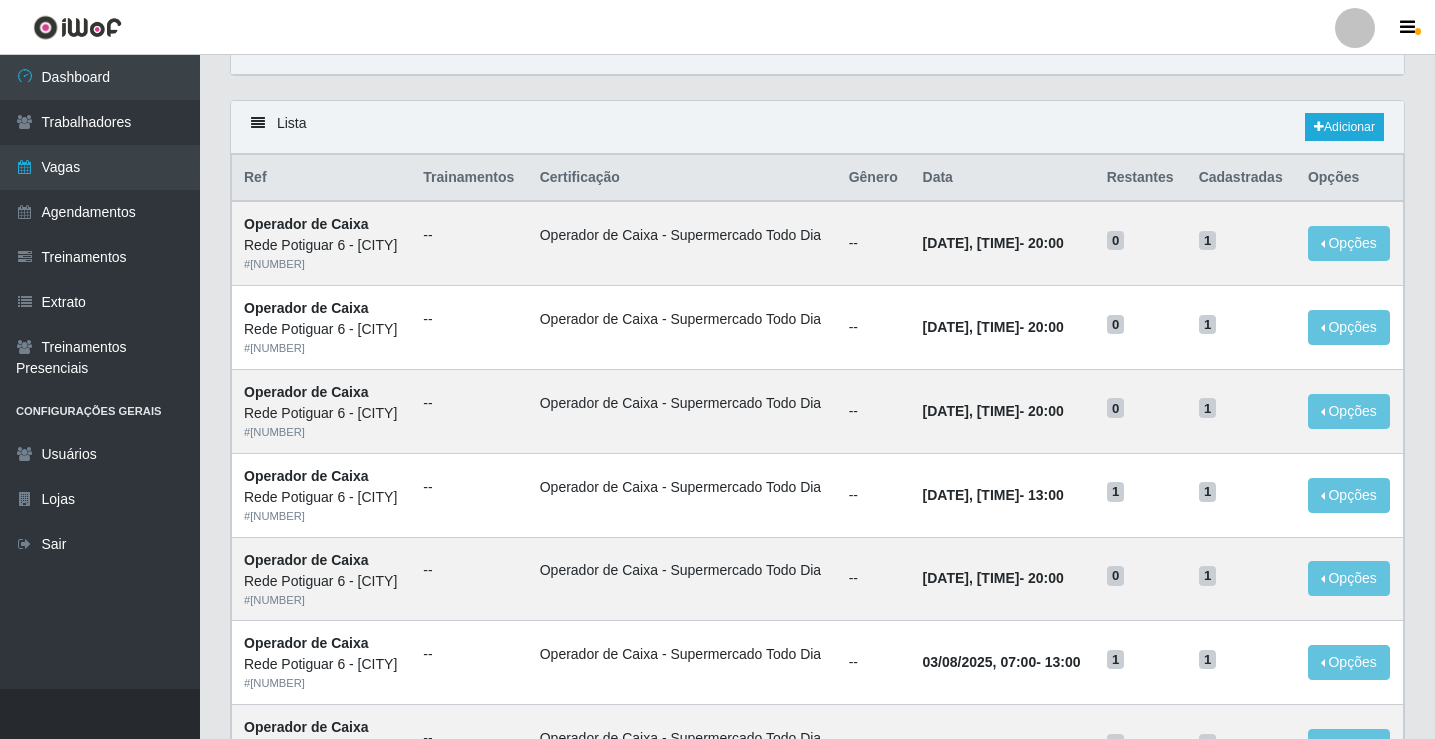scroll, scrollTop: 100, scrollLeft: 0, axis: vertical 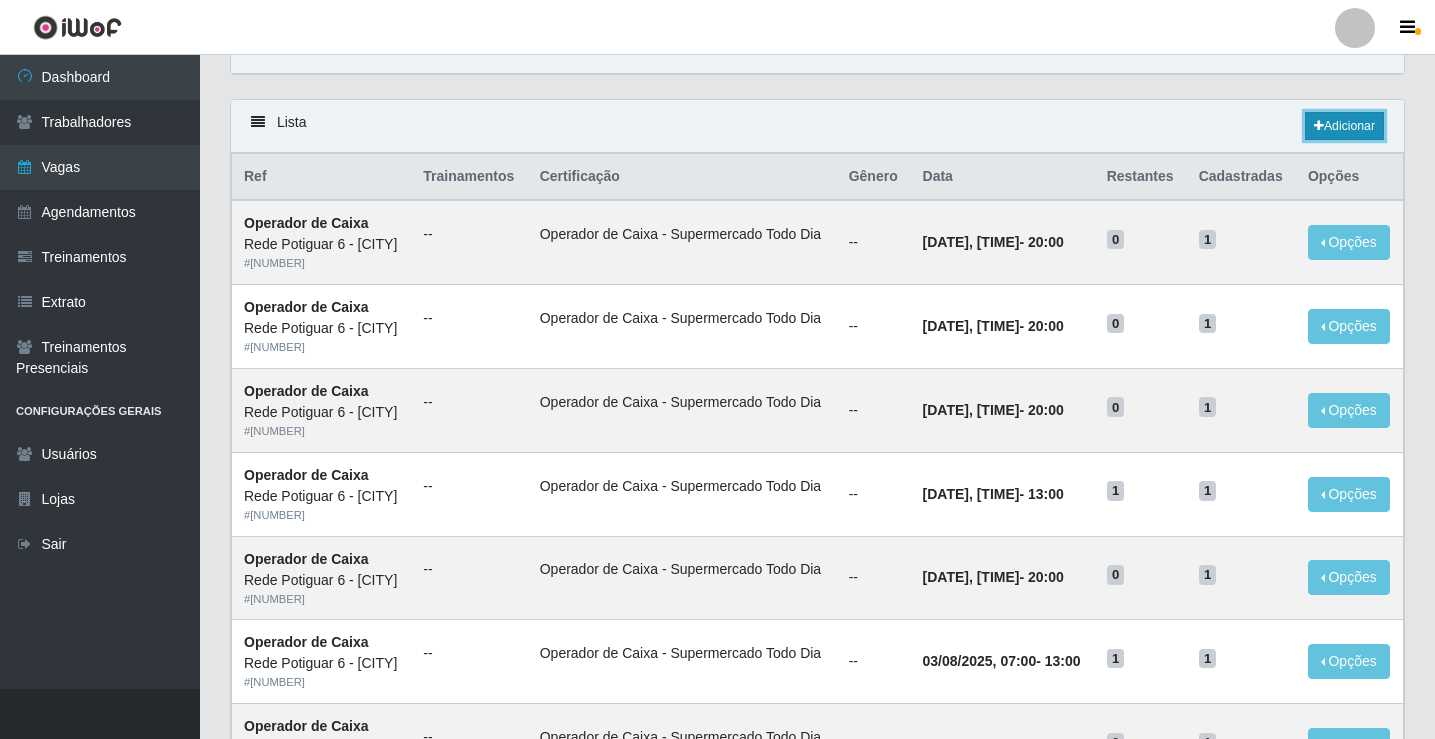 click at bounding box center (1319, 126) 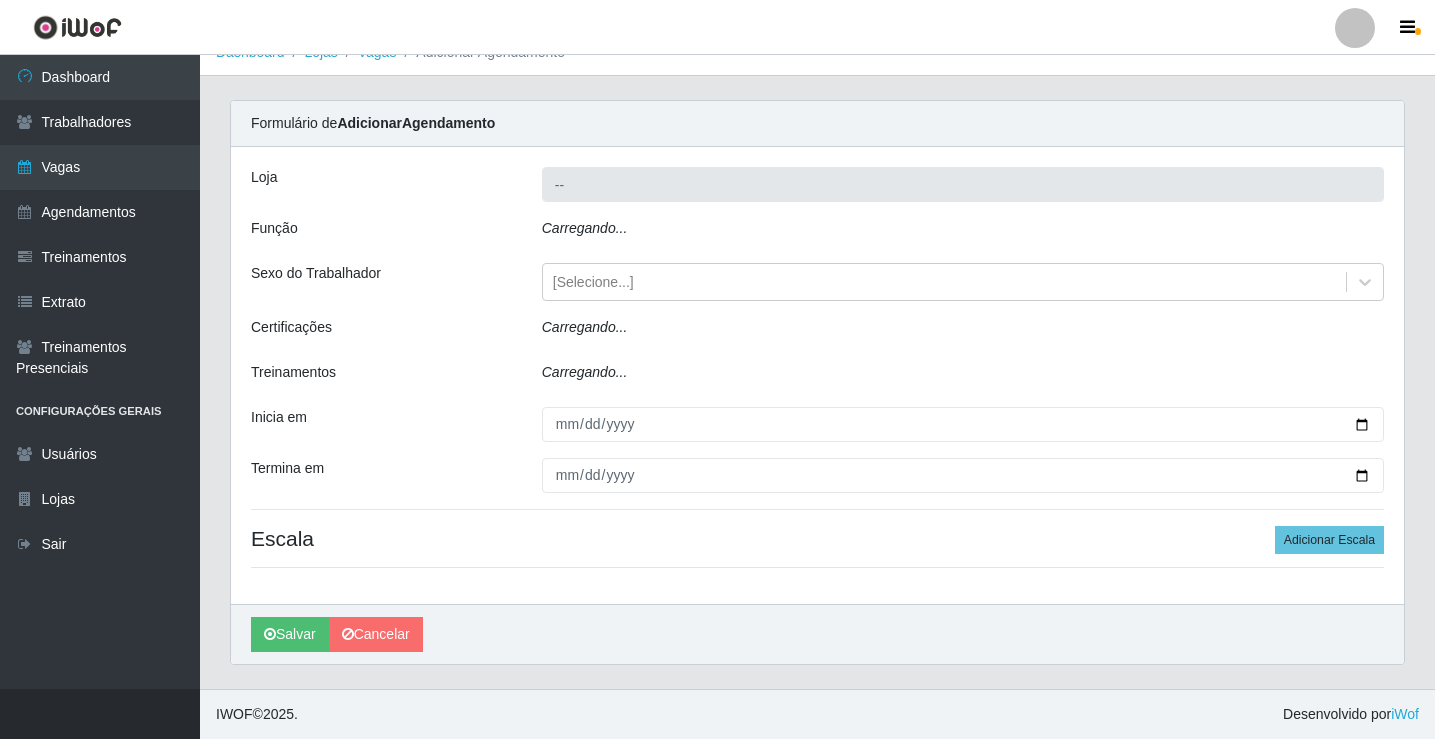 scroll, scrollTop: 0, scrollLeft: 0, axis: both 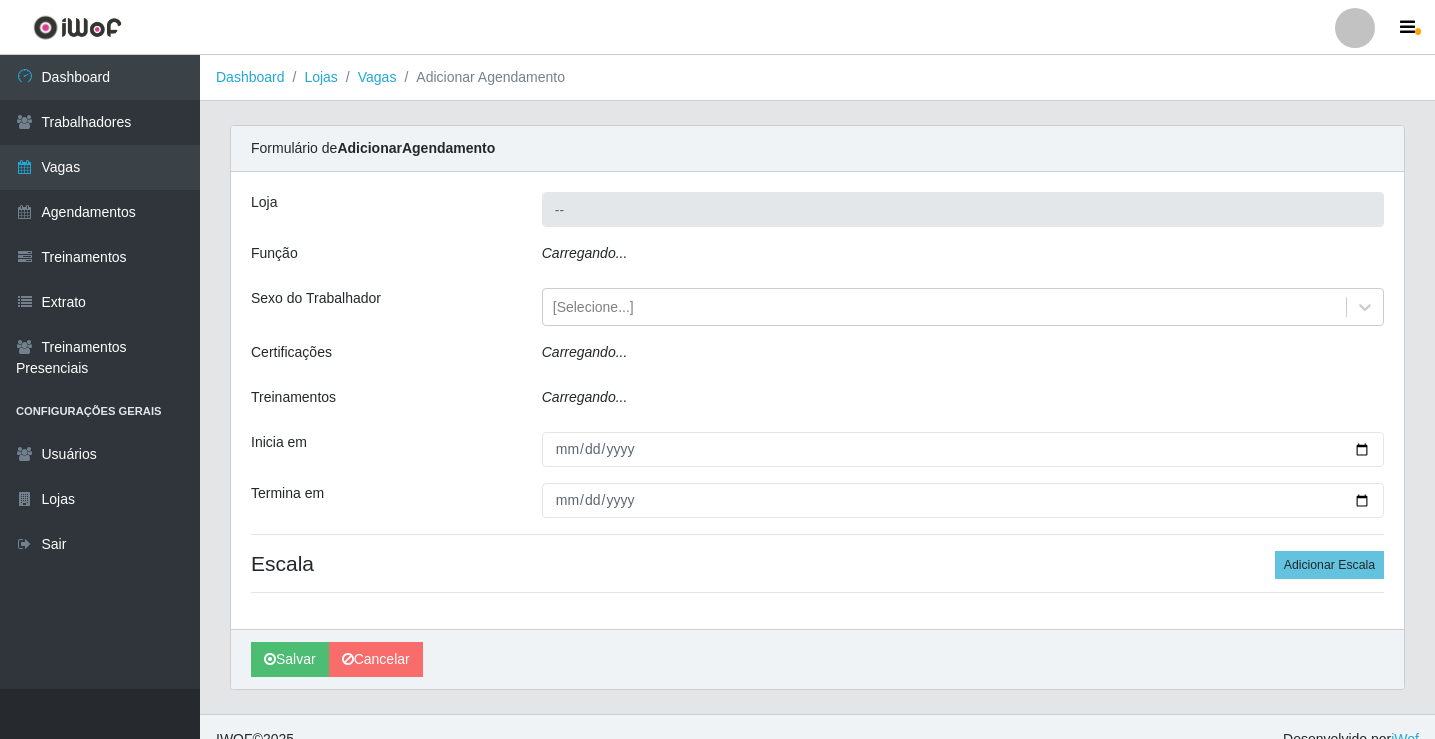 type on "Rede Potiguar 6 - [CITY]" 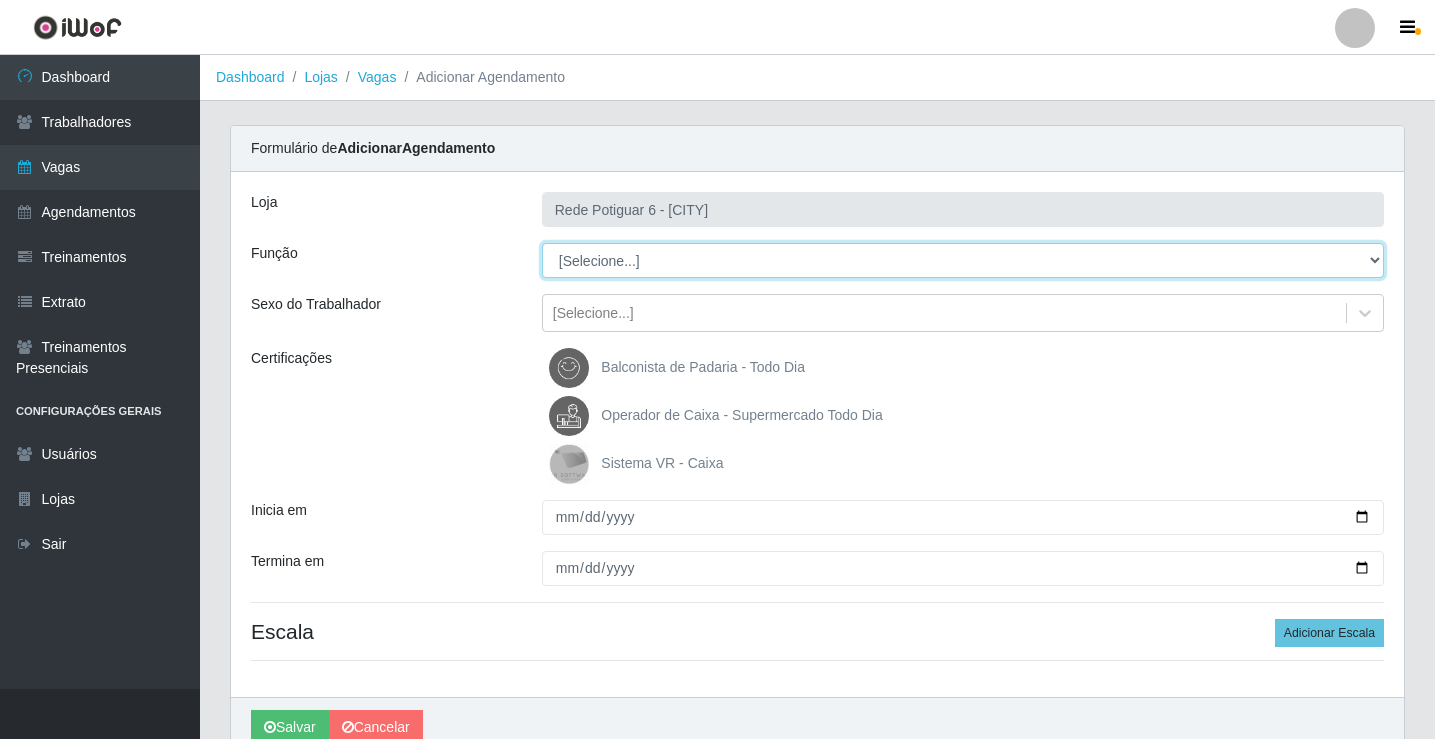 click on "[Selecione...] ASG Balconista Embalador Operador de Caixa Operador de Caixa + Operador de Loja Repositor" at bounding box center [963, 260] 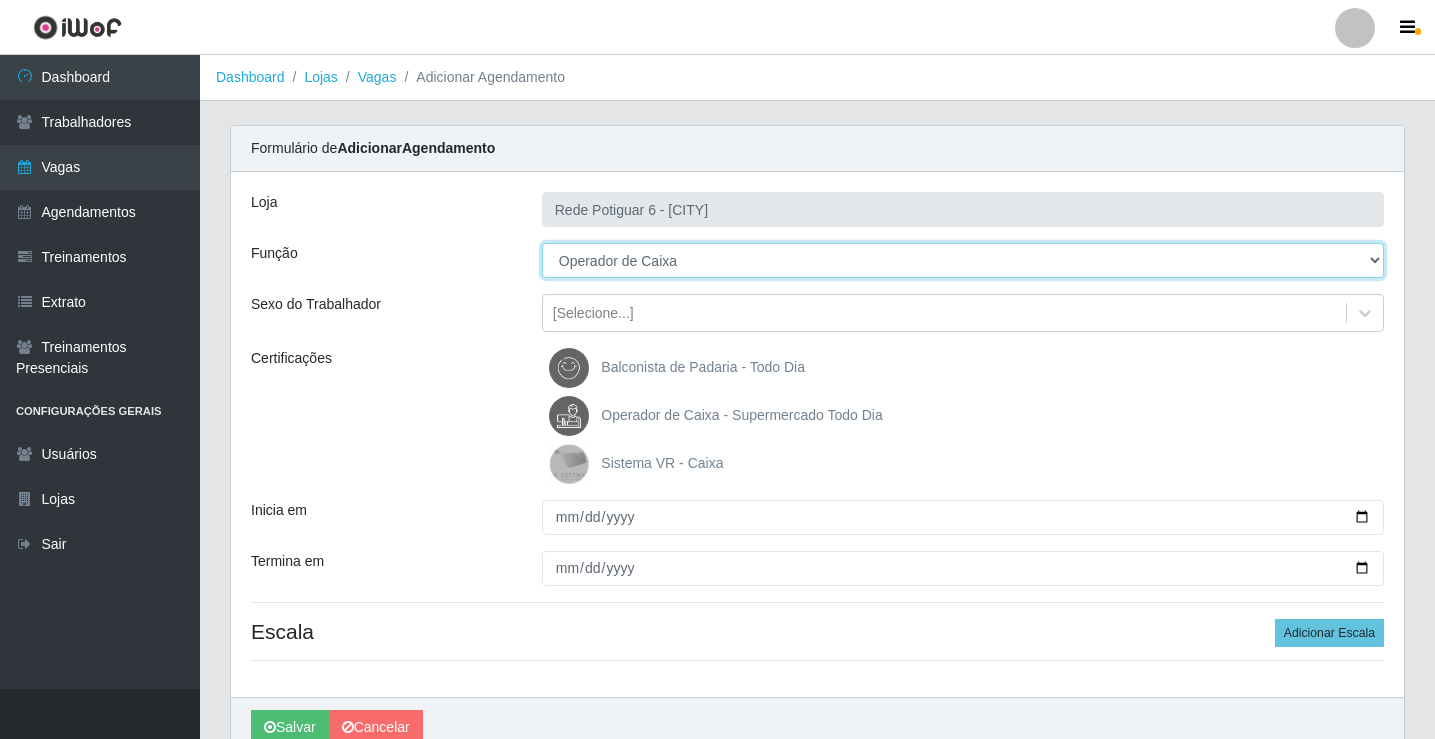 click on "[Selecione...] ASG Balconista Embalador Operador de Caixa Operador de Caixa + Operador de Loja Repositor" at bounding box center (963, 260) 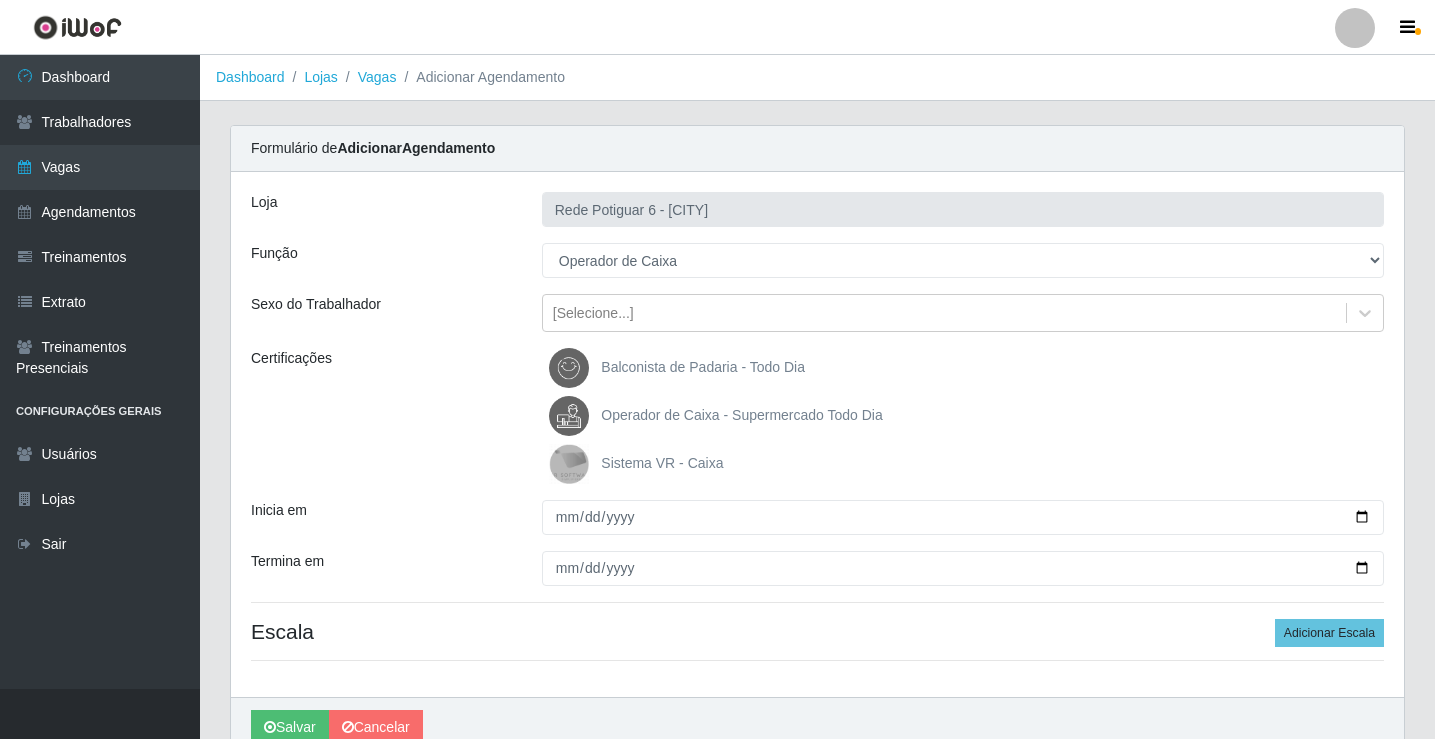click on "Operador de Caixa - Supermercado Todo Dia" at bounding box center [741, 415] 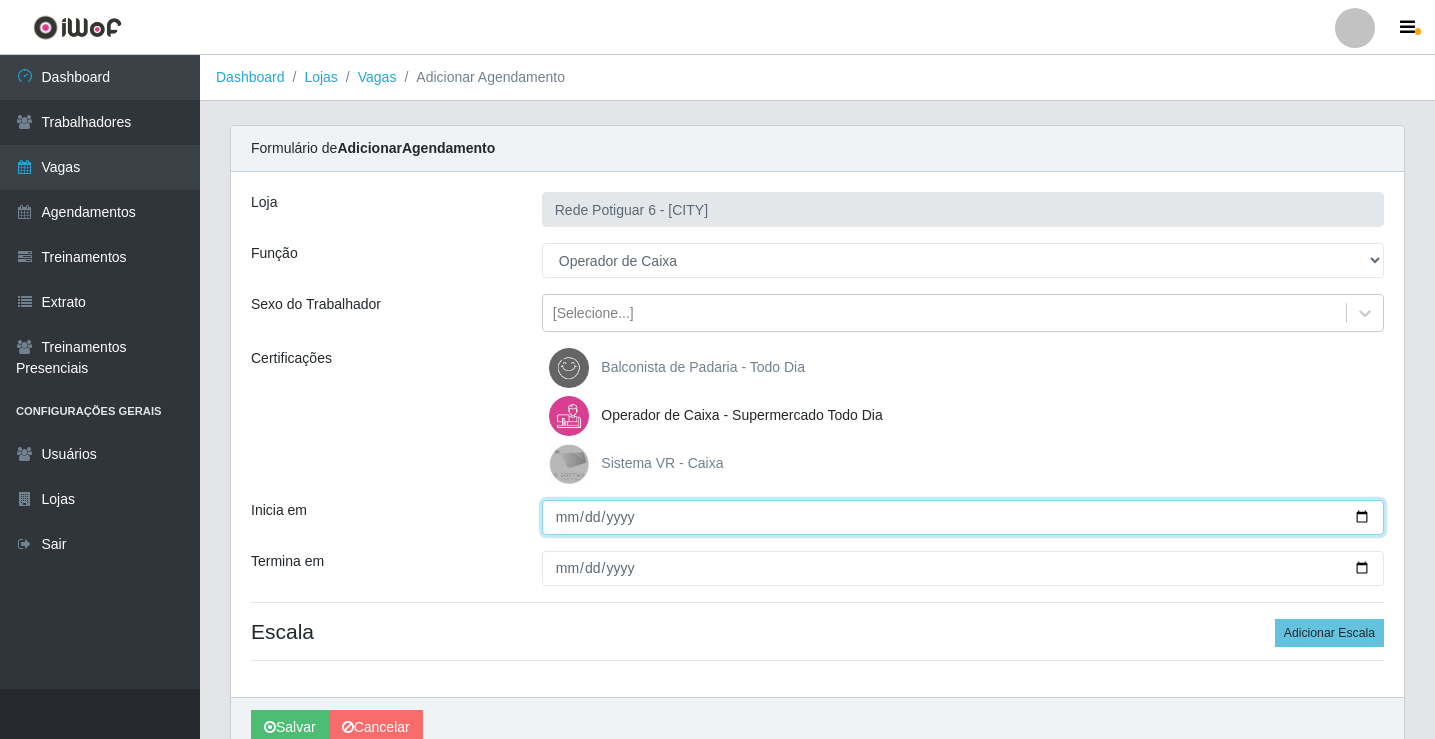 click on "Inicia em" at bounding box center (963, 517) 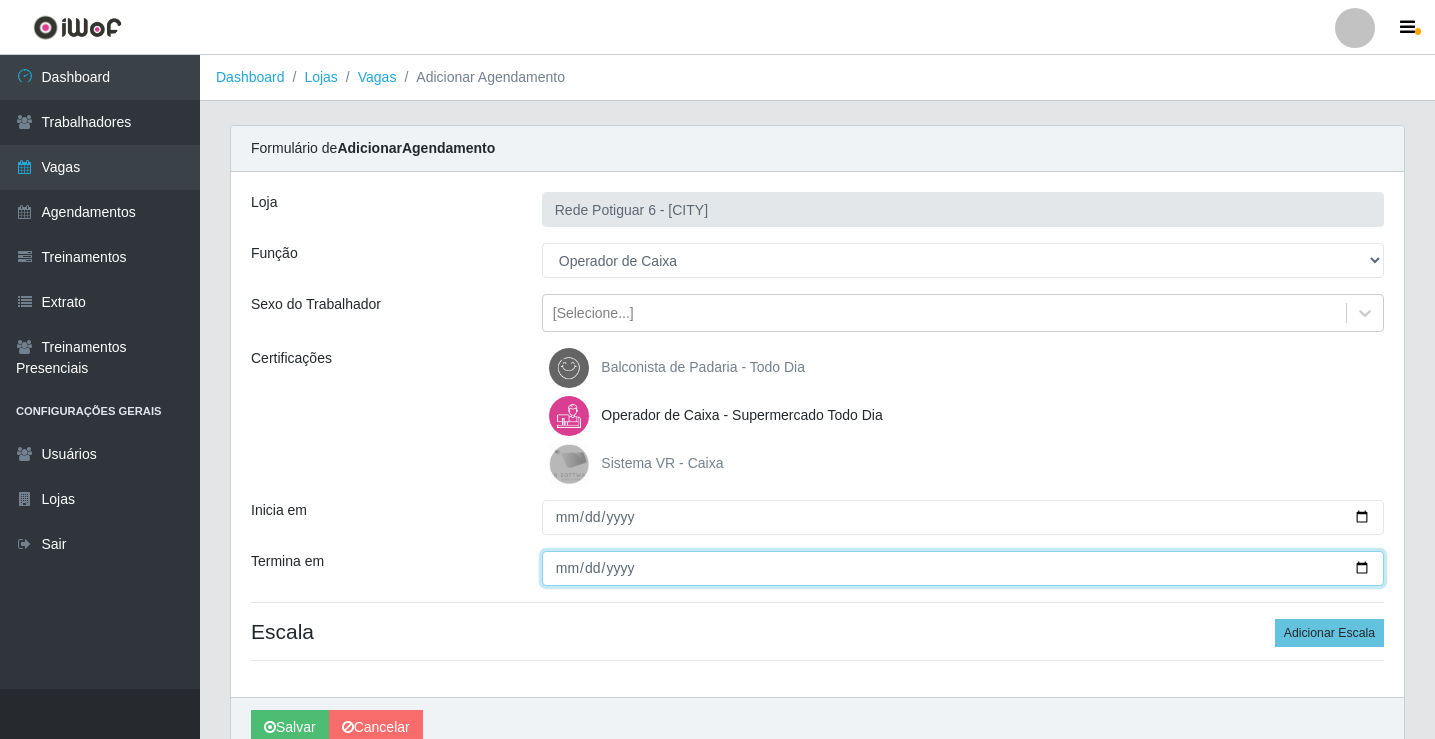 type on "[DATE]" 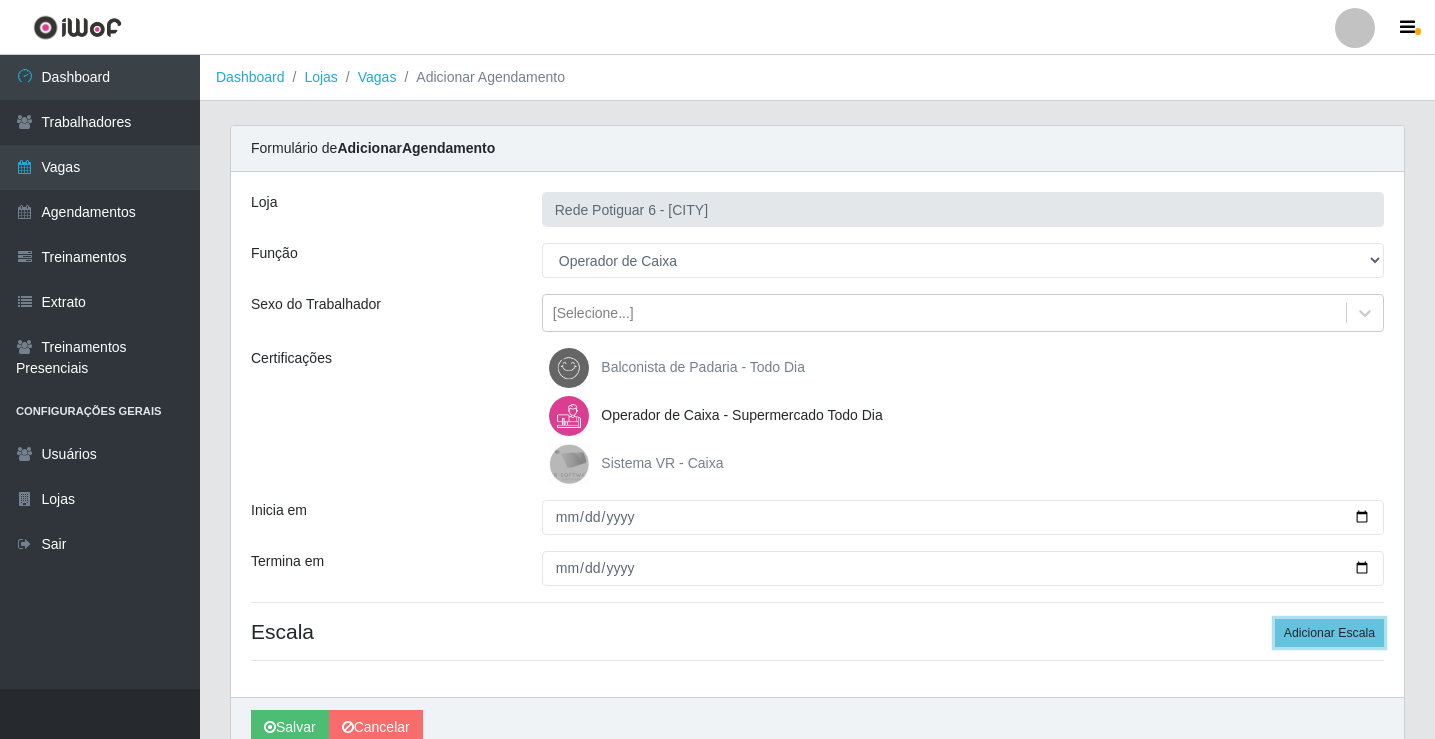 type 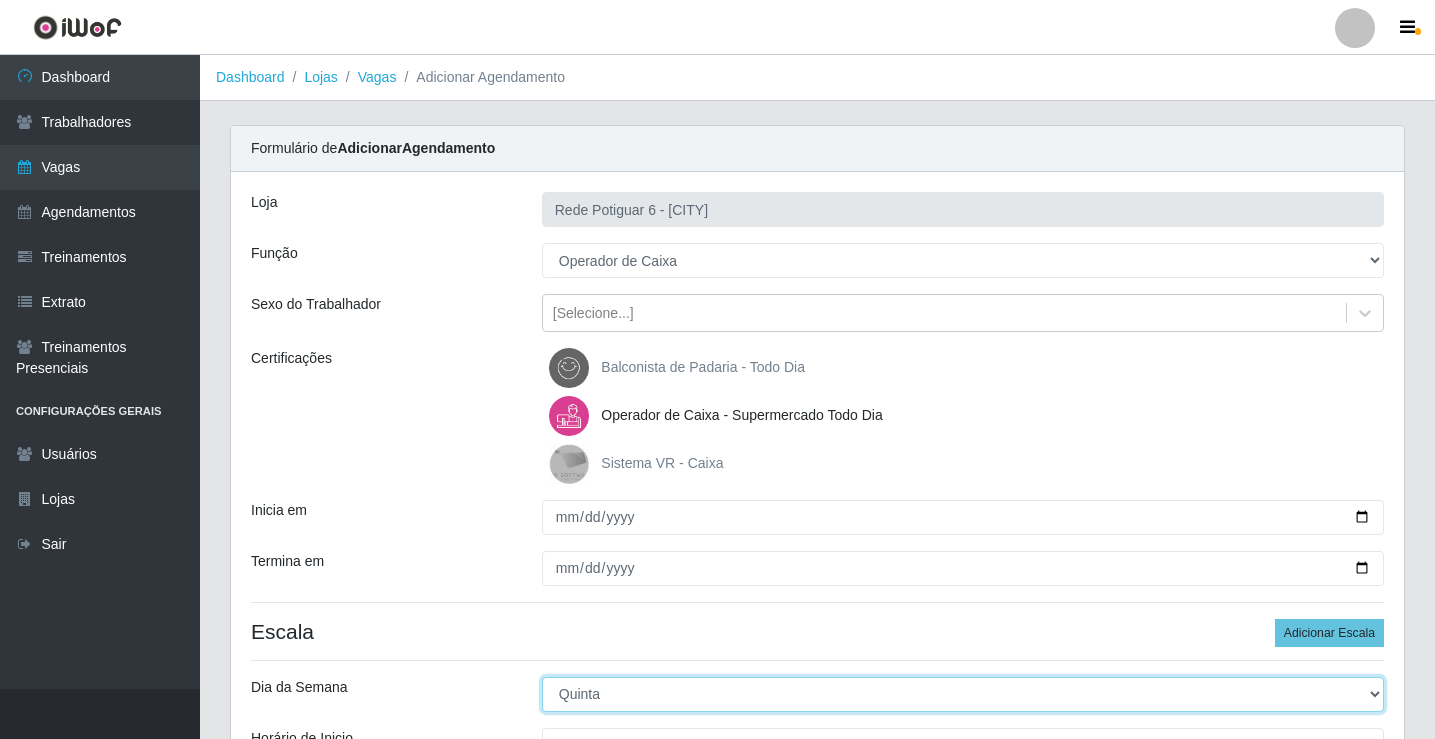 click on "[Selecione...] Segunda Terça Quarta Quinta Sexta Sábado Domingo" at bounding box center [963, 694] 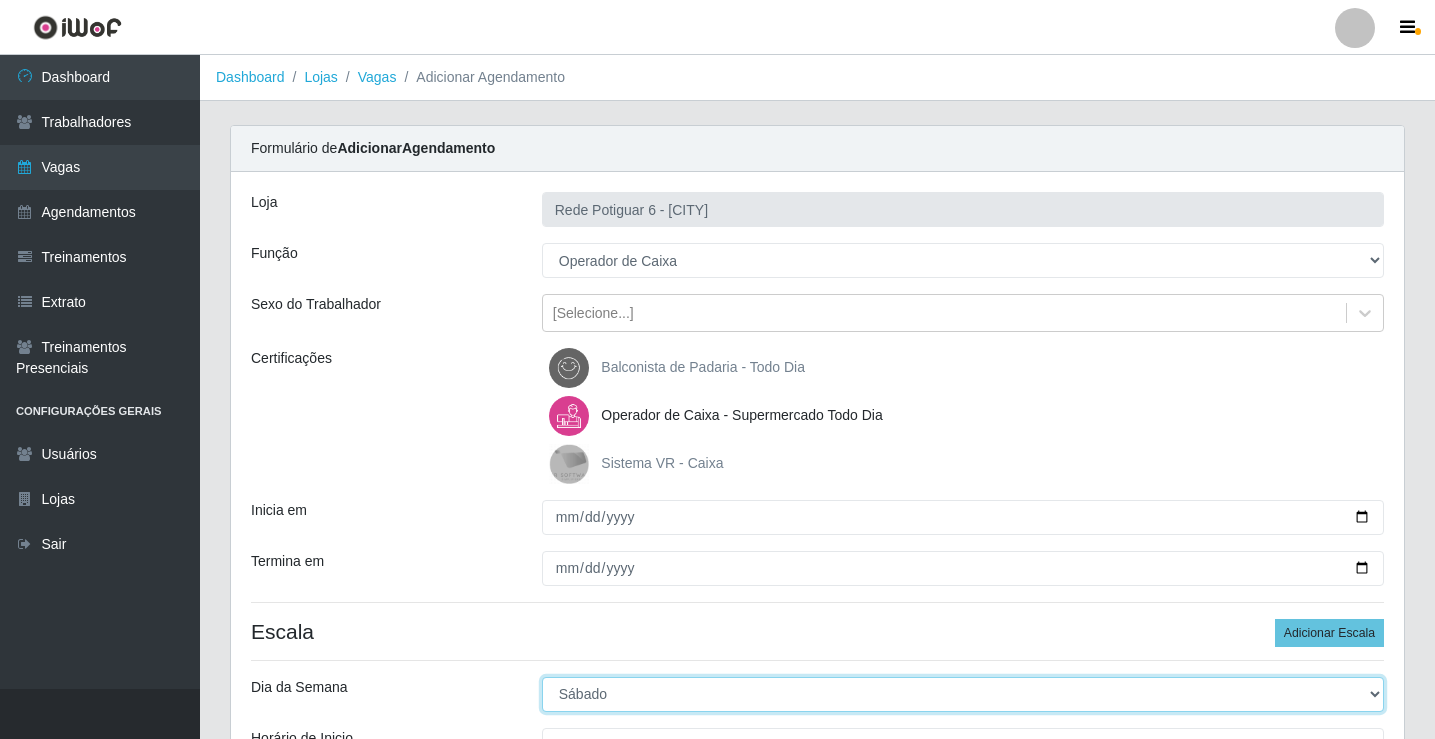 click on "[Selecione...] Segunda Terça Quarta Quinta Sexta Sábado Domingo" at bounding box center [963, 694] 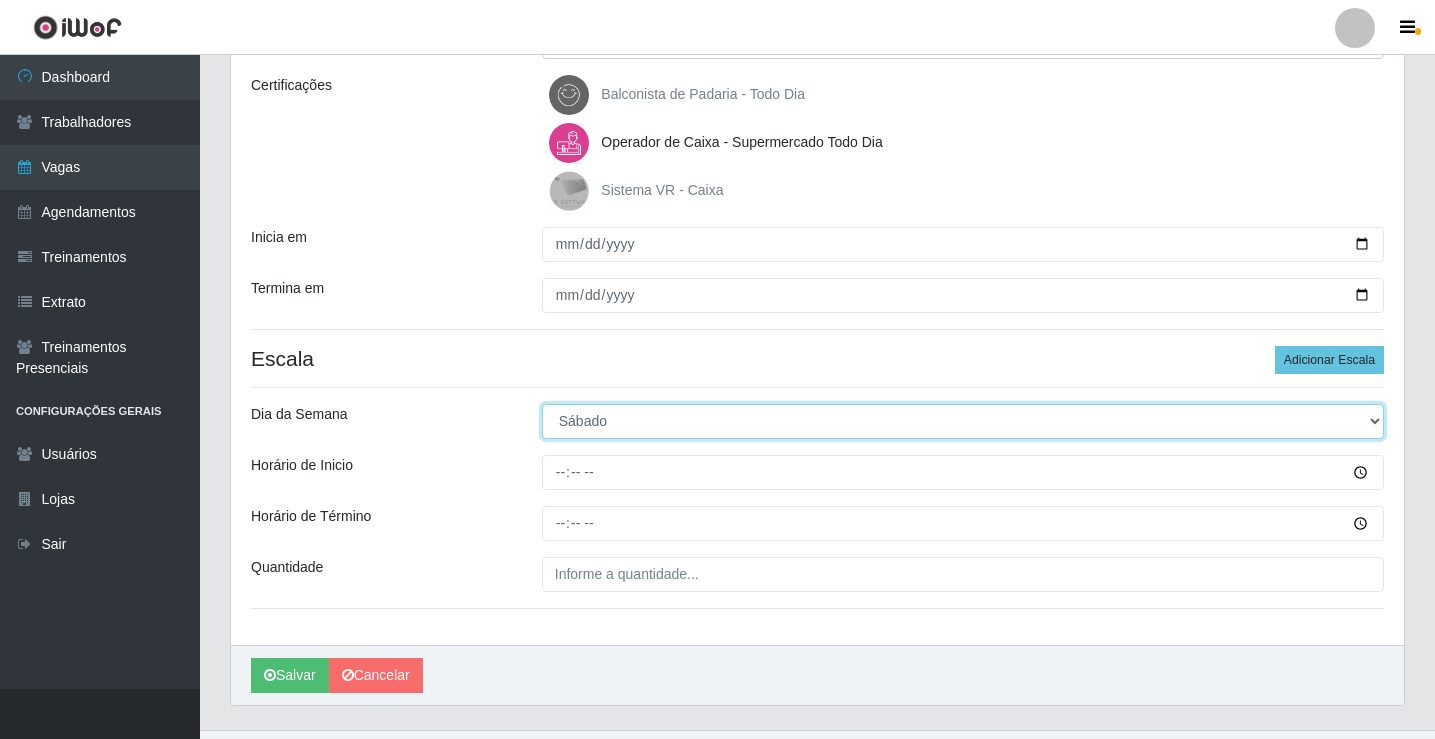 scroll, scrollTop: 300, scrollLeft: 0, axis: vertical 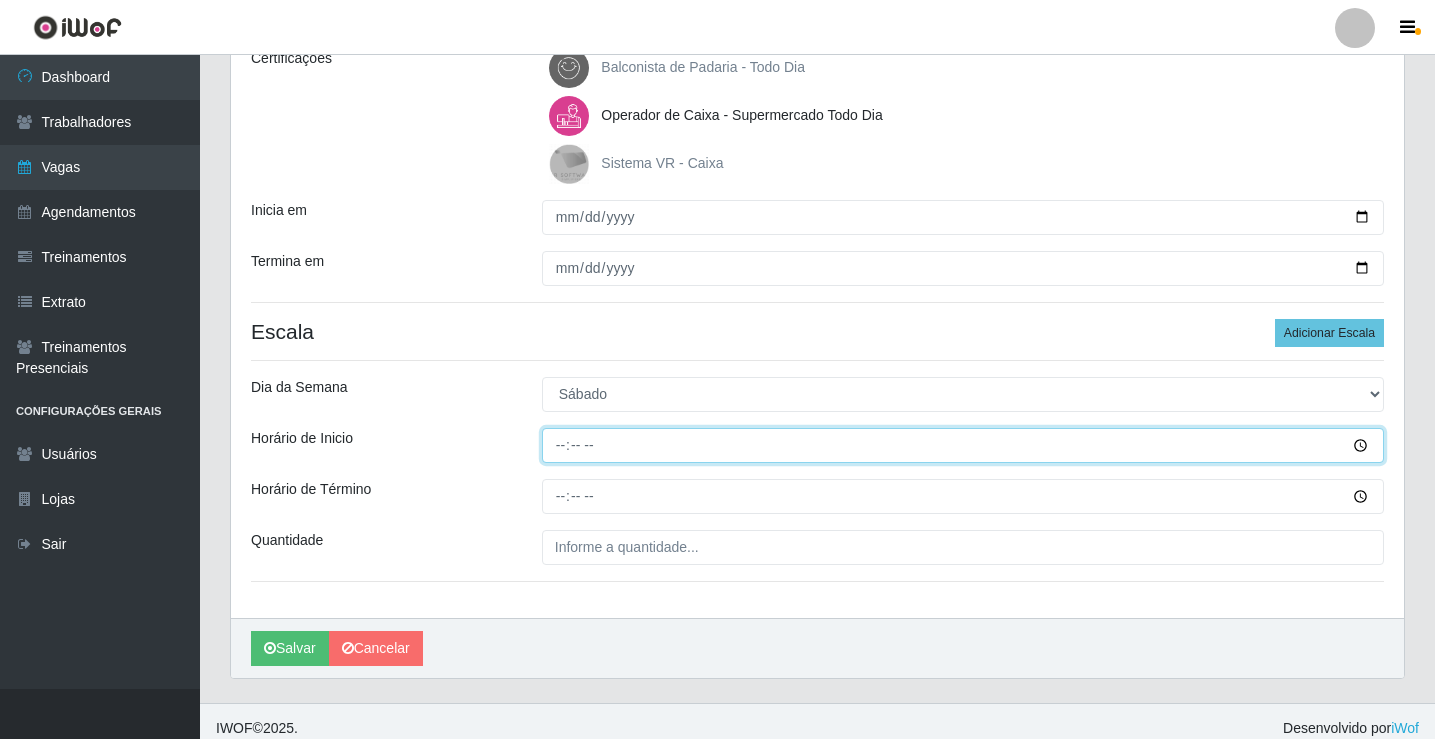 click on "Horário de Inicio" at bounding box center (963, 445) 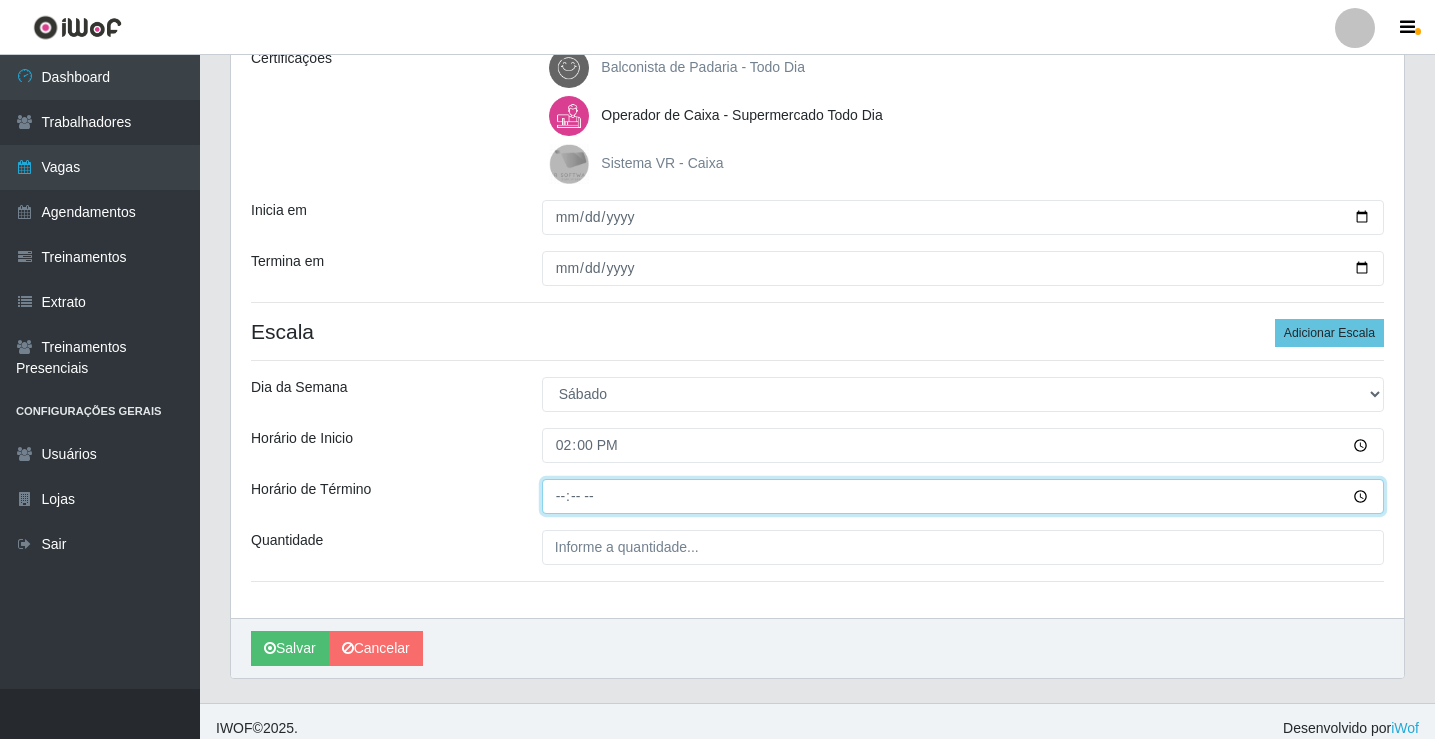 type on "20:00" 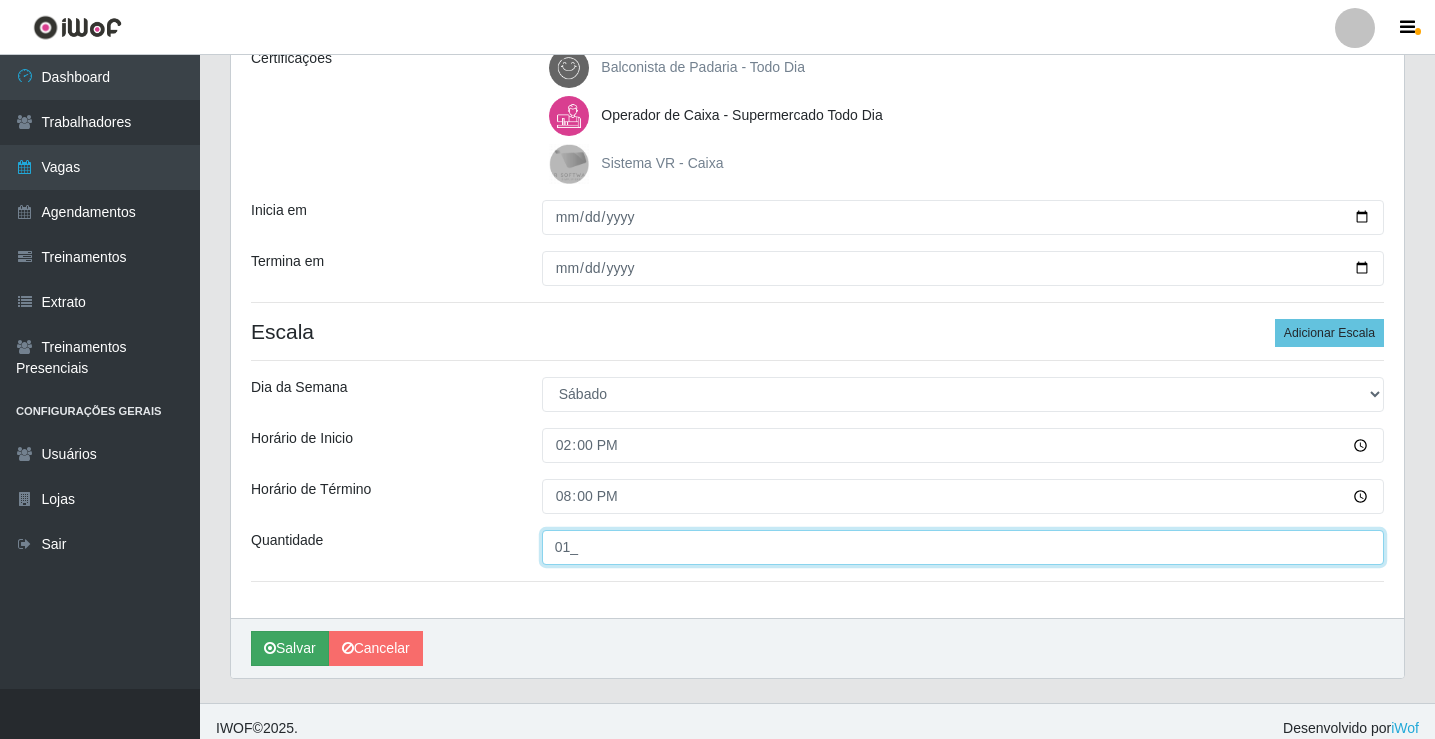 type on "01_" 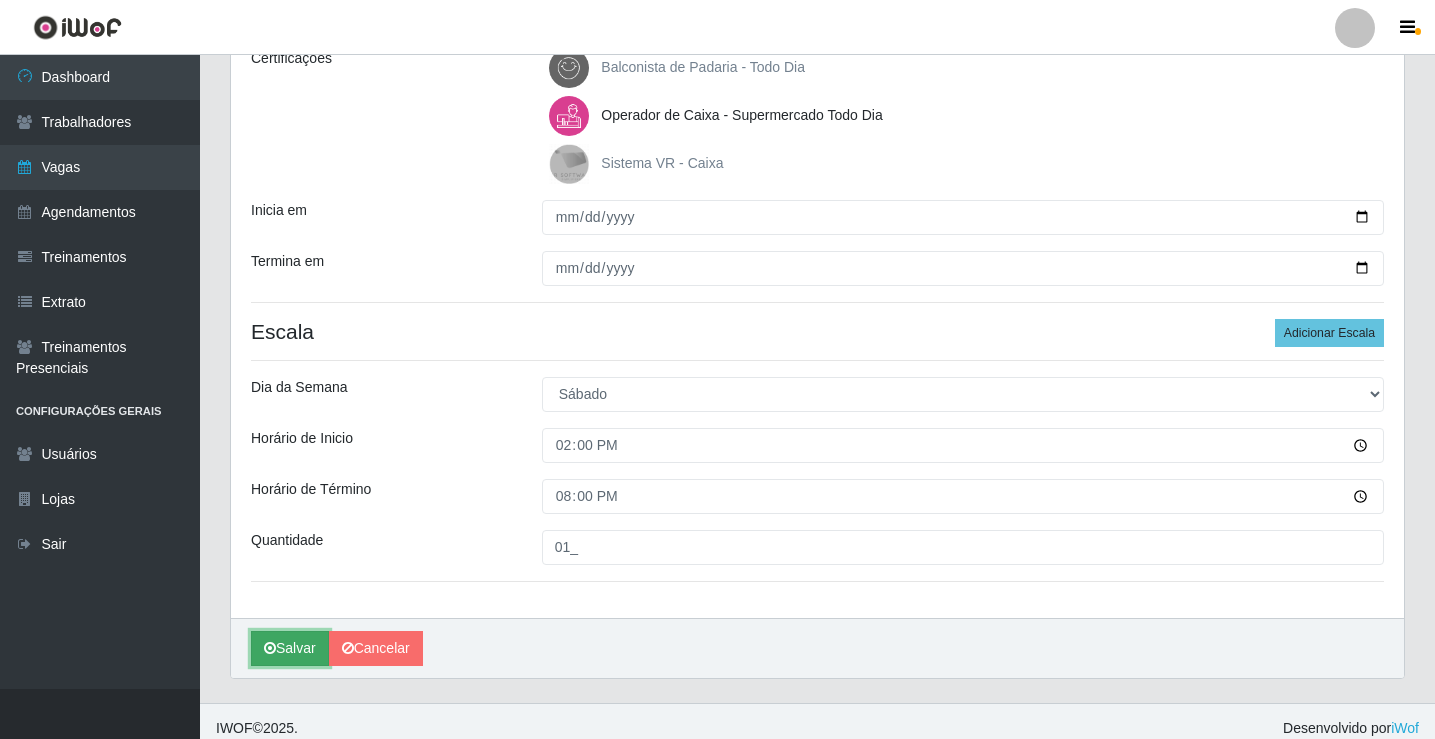 click on "Salvar" at bounding box center [290, 648] 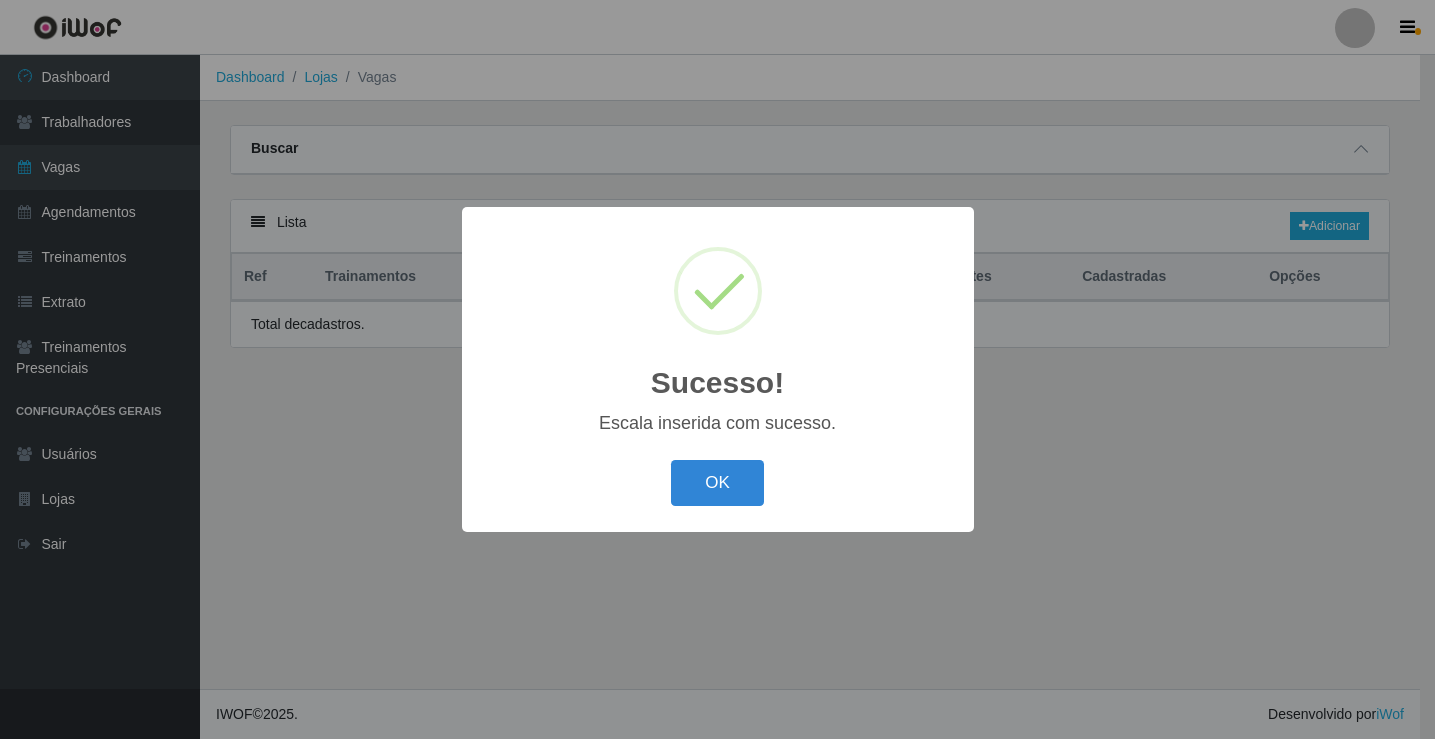 scroll, scrollTop: 0, scrollLeft: 0, axis: both 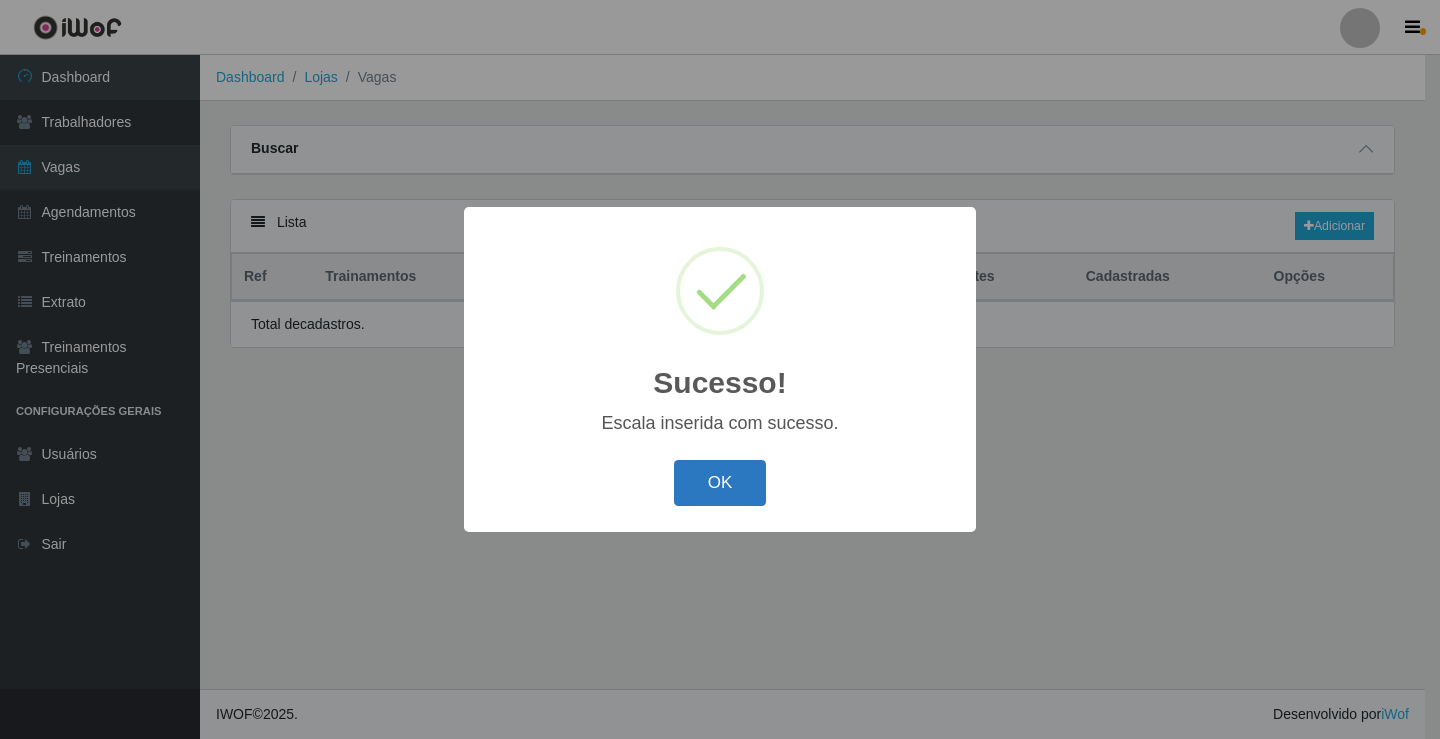 click on "OK" at bounding box center (720, 483) 